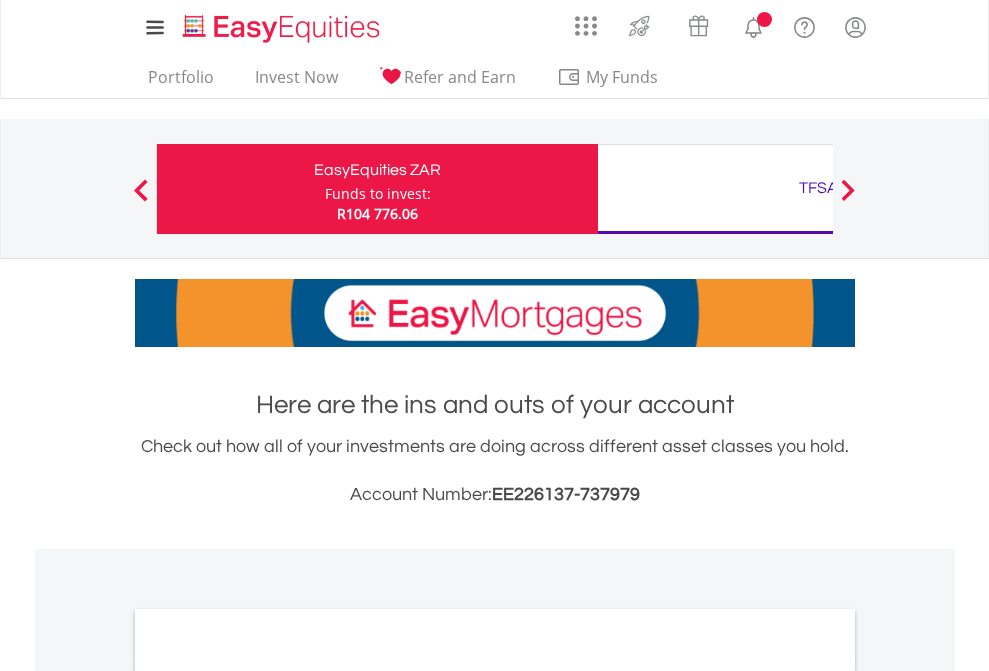 scroll, scrollTop: 0, scrollLeft: 0, axis: both 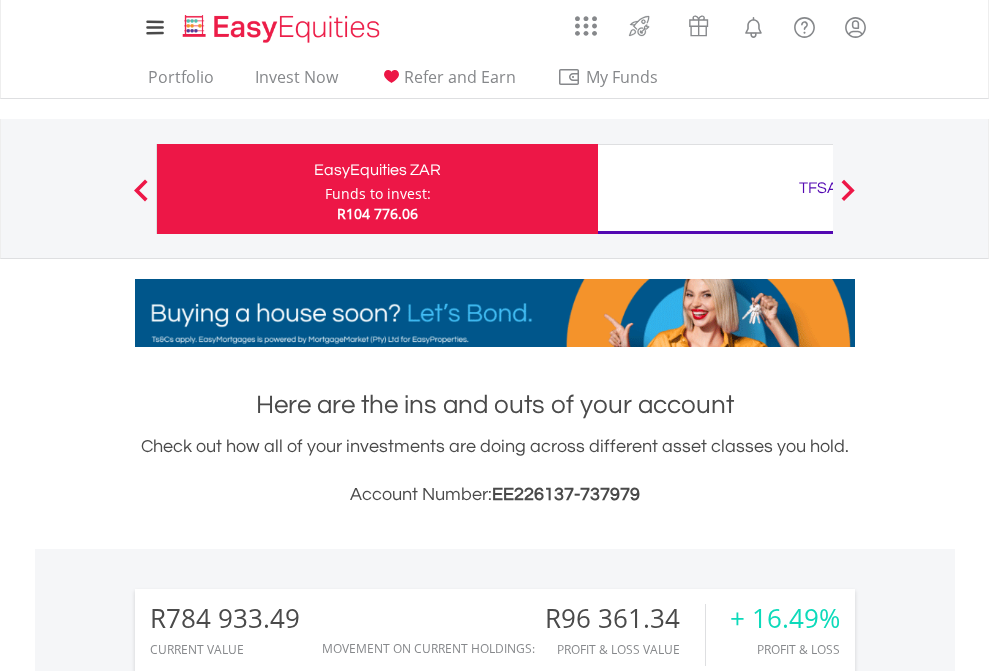 click on "Funds to invest:" at bounding box center (378, 194) 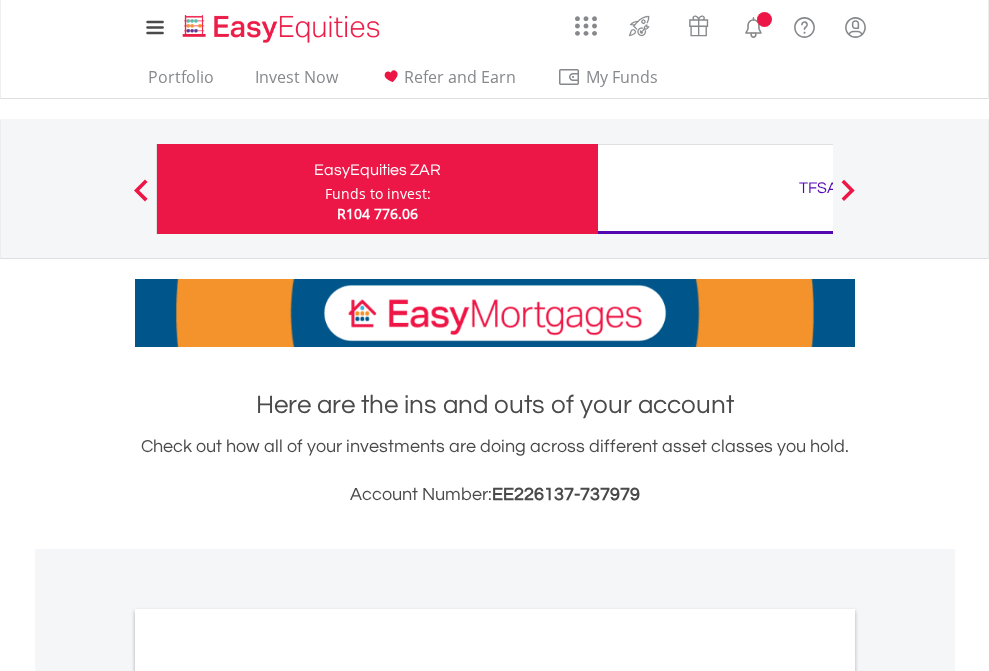 scroll, scrollTop: 0, scrollLeft: 0, axis: both 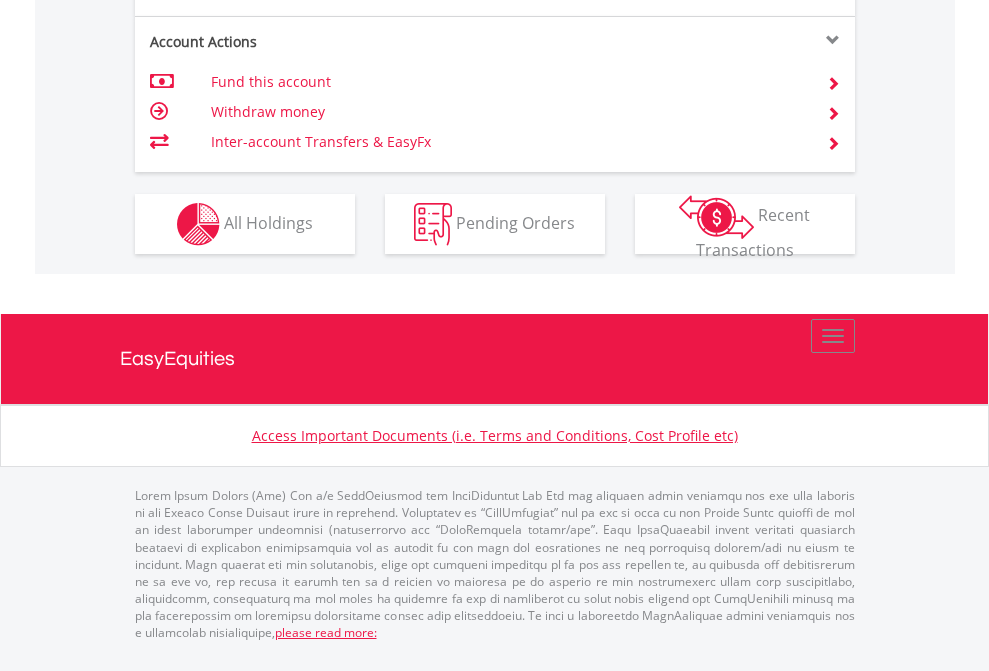 click on "Investment types" at bounding box center (706, -337) 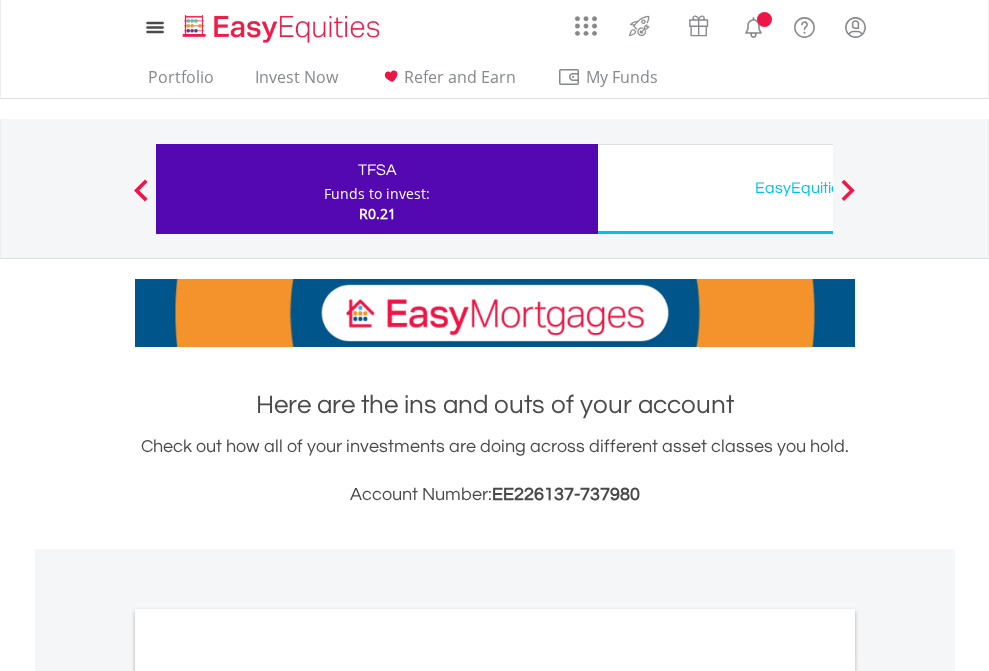 scroll, scrollTop: 0, scrollLeft: 0, axis: both 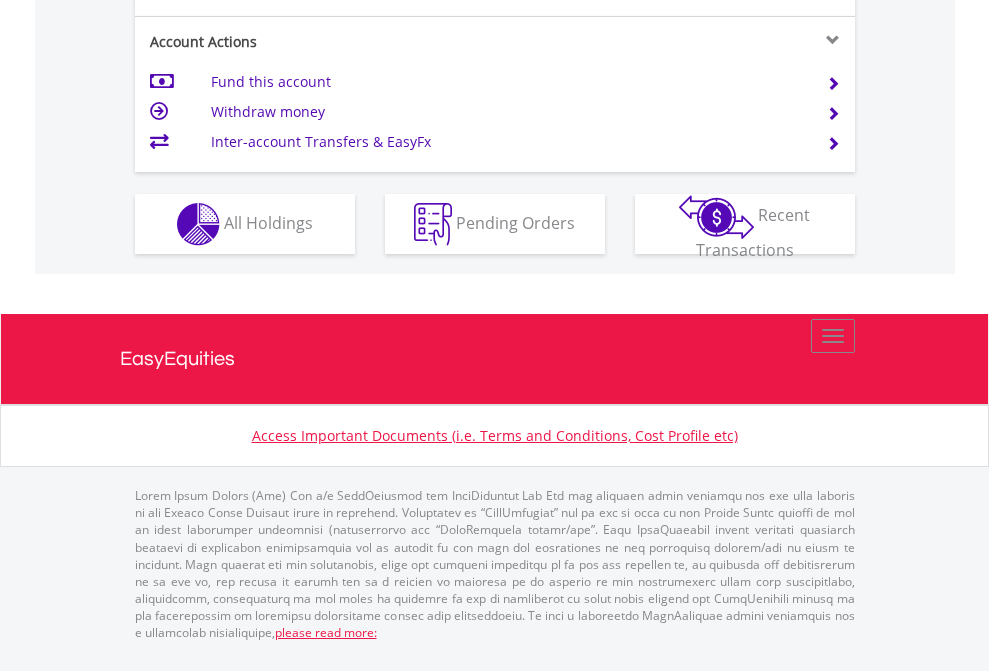 click on "Investment types" at bounding box center (706, -337) 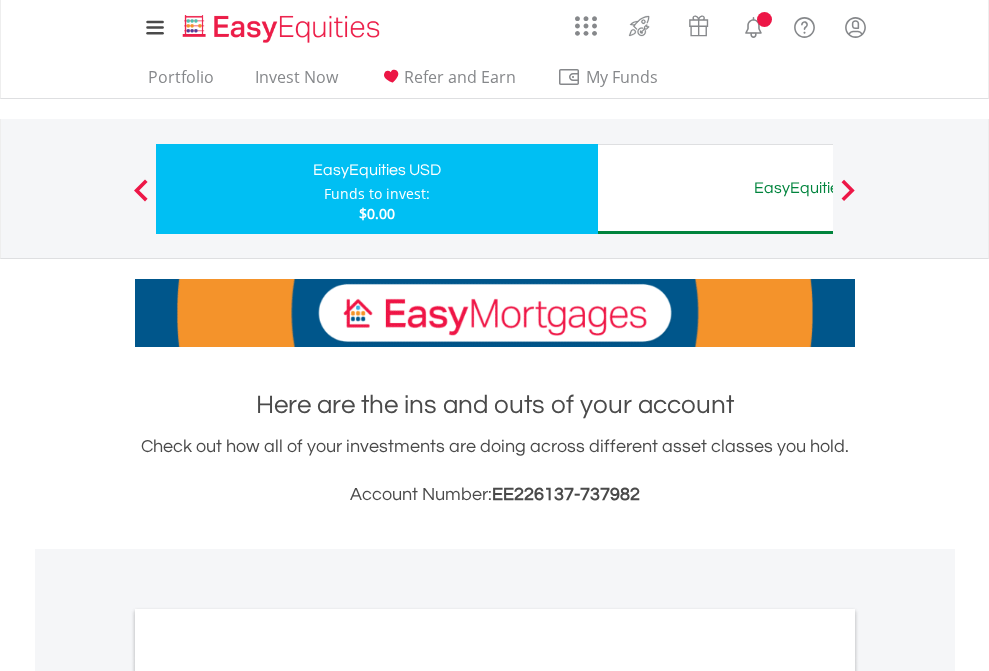scroll, scrollTop: 0, scrollLeft: 0, axis: both 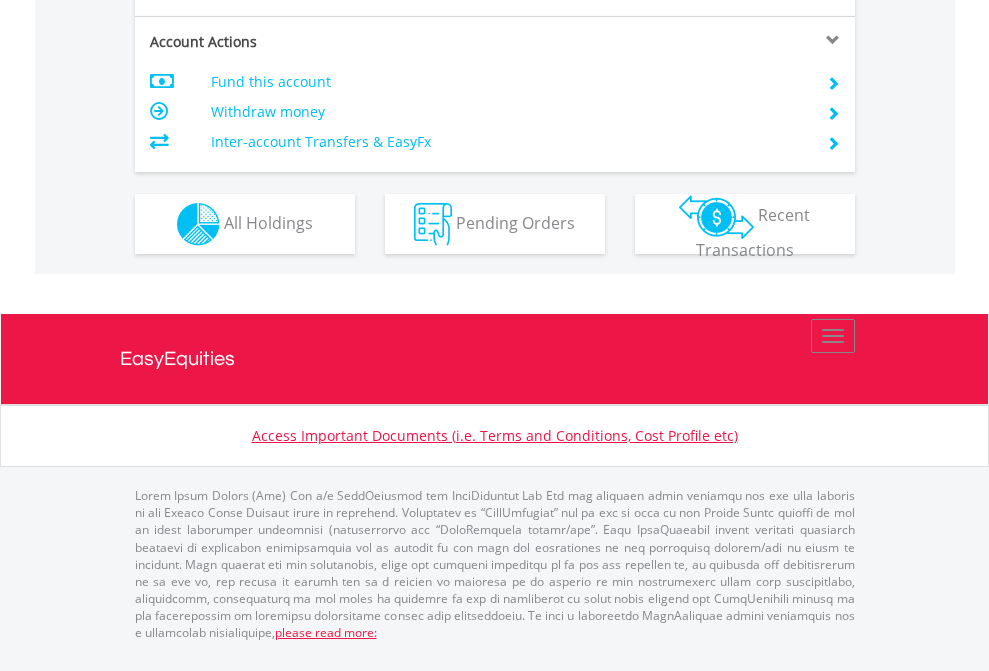 click on "Investment types" at bounding box center (706, -337) 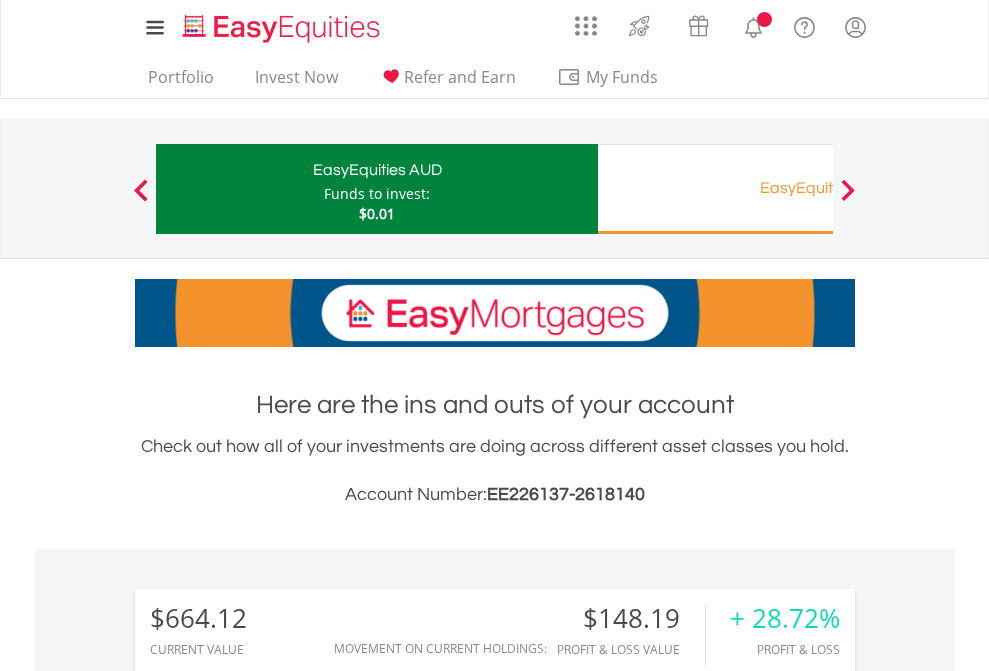 scroll, scrollTop: 0, scrollLeft: 0, axis: both 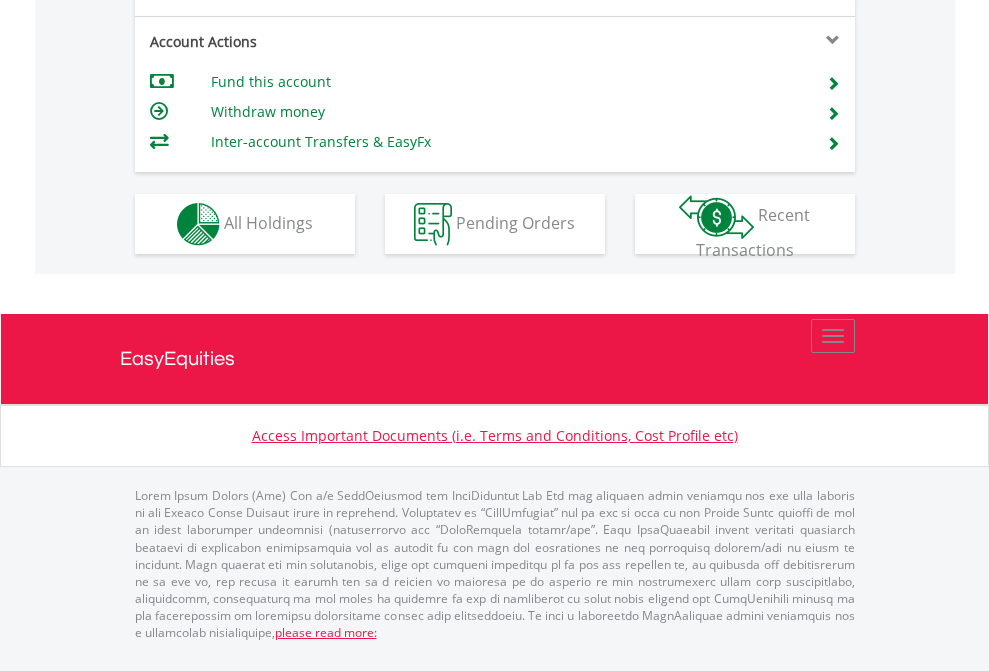 click on "Investment types" at bounding box center [706, -337] 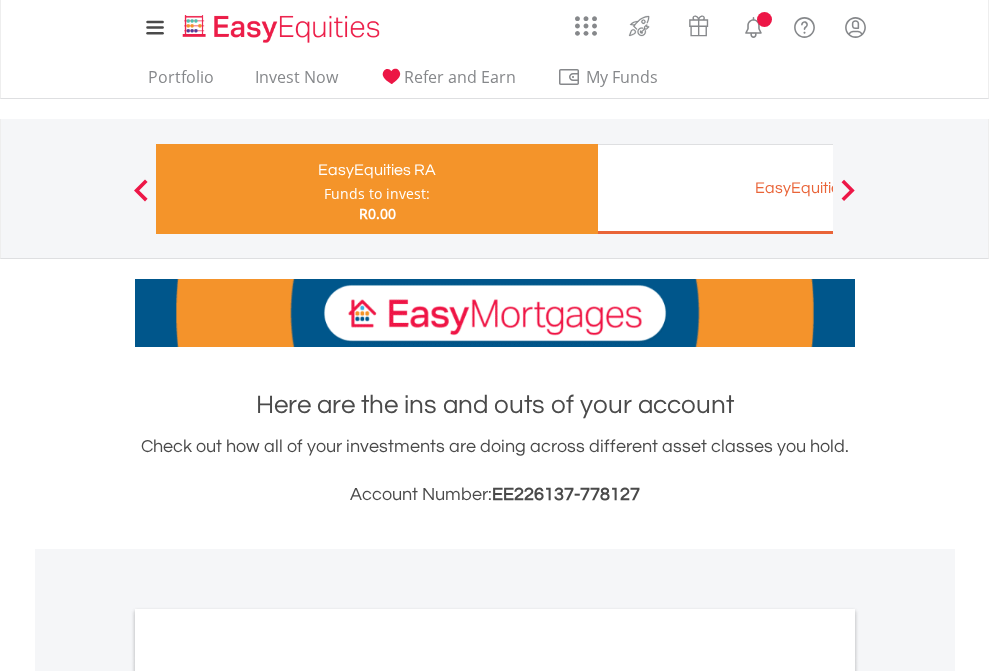 scroll, scrollTop: 0, scrollLeft: 0, axis: both 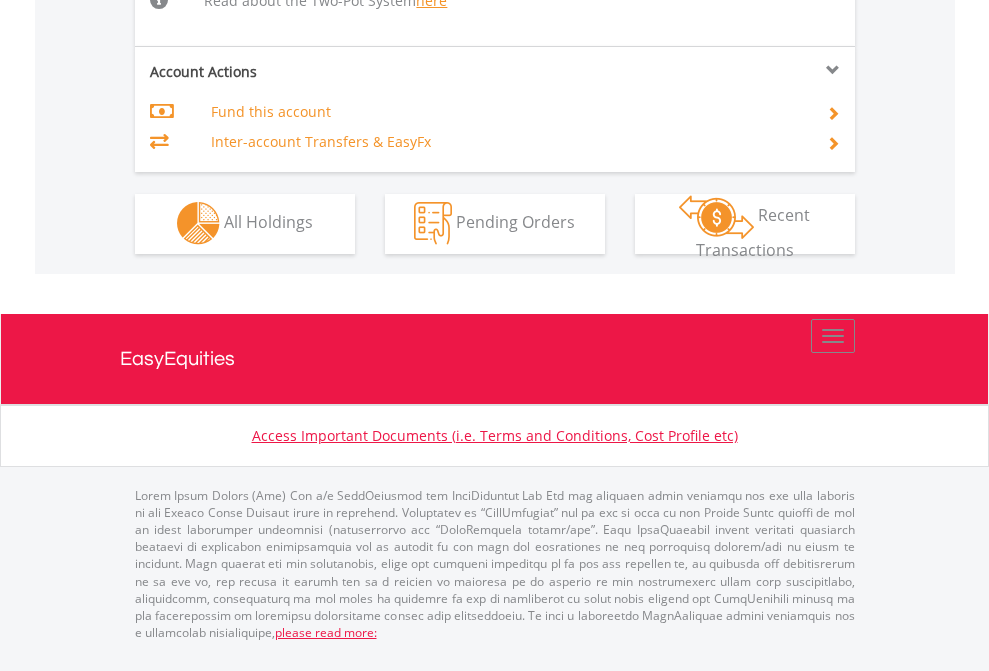 click on "Investment types" at bounding box center (706, -534) 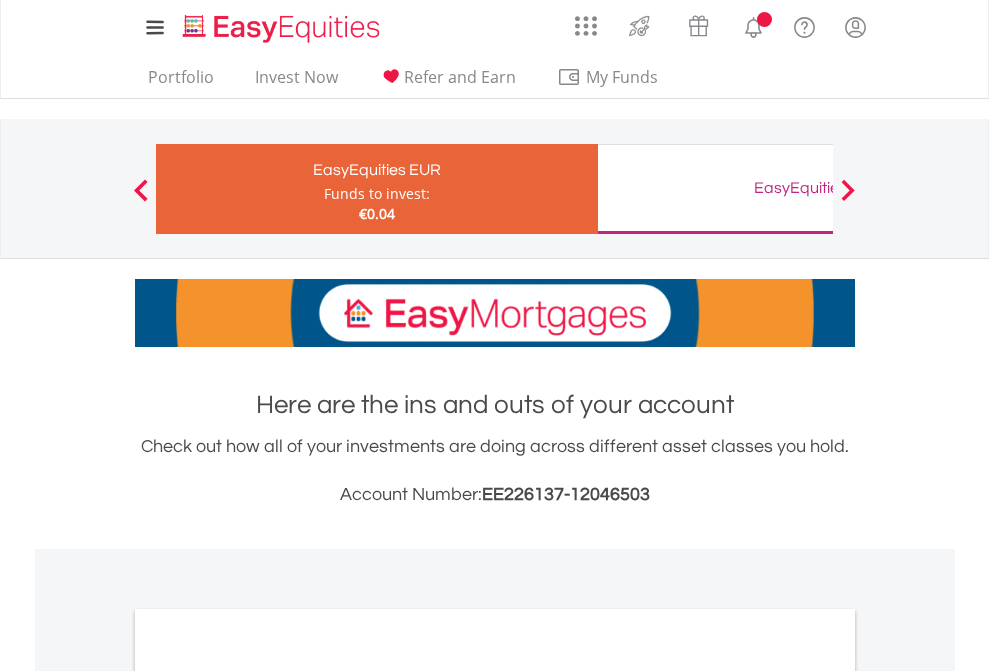 scroll, scrollTop: 0, scrollLeft: 0, axis: both 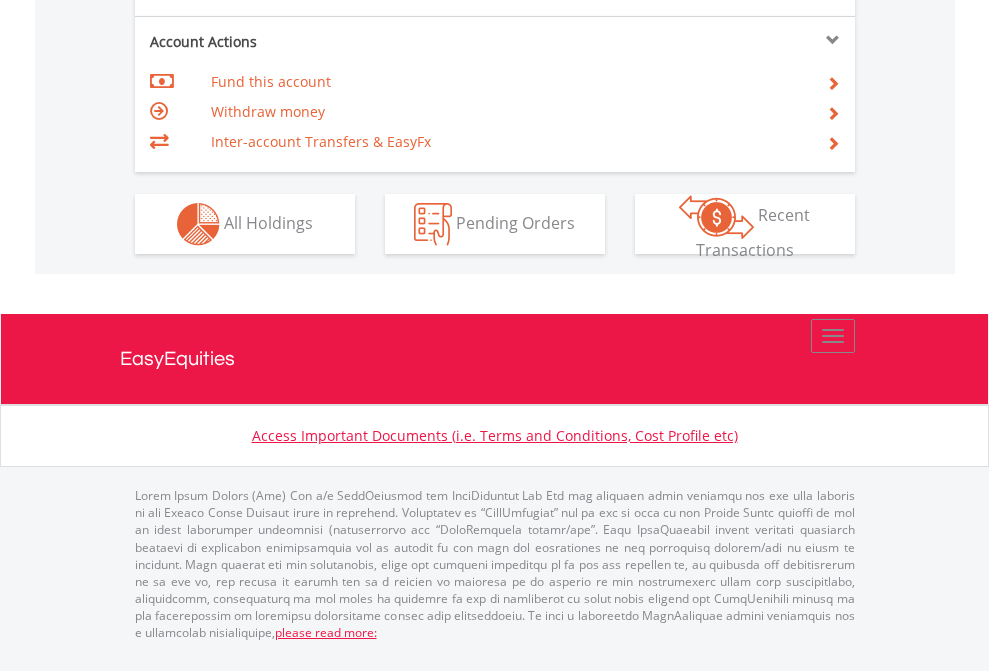 click on "Investment types" at bounding box center [706, -337] 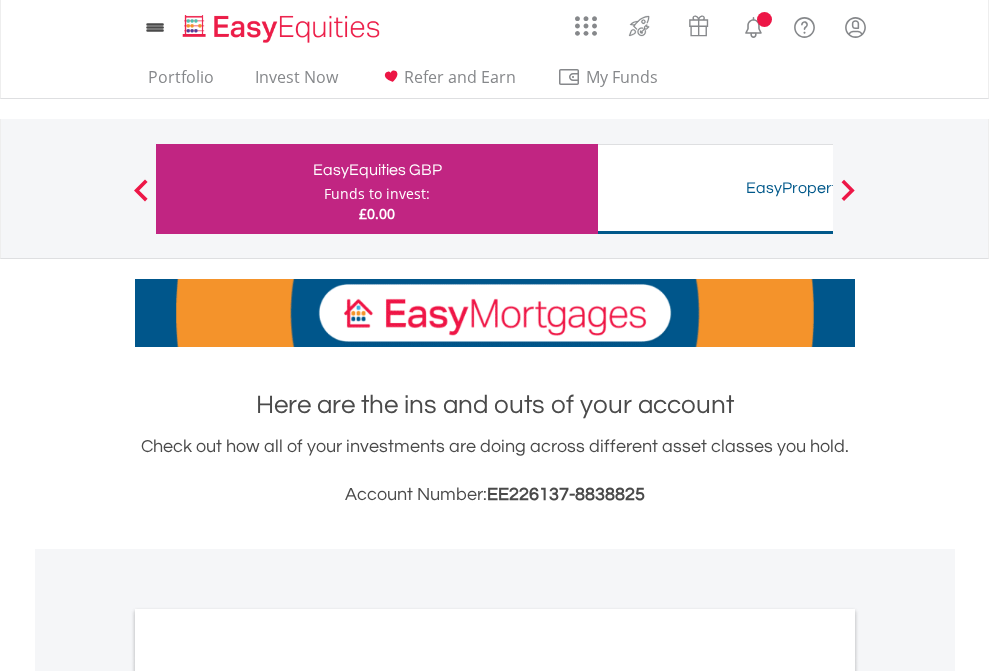scroll, scrollTop: 0, scrollLeft: 0, axis: both 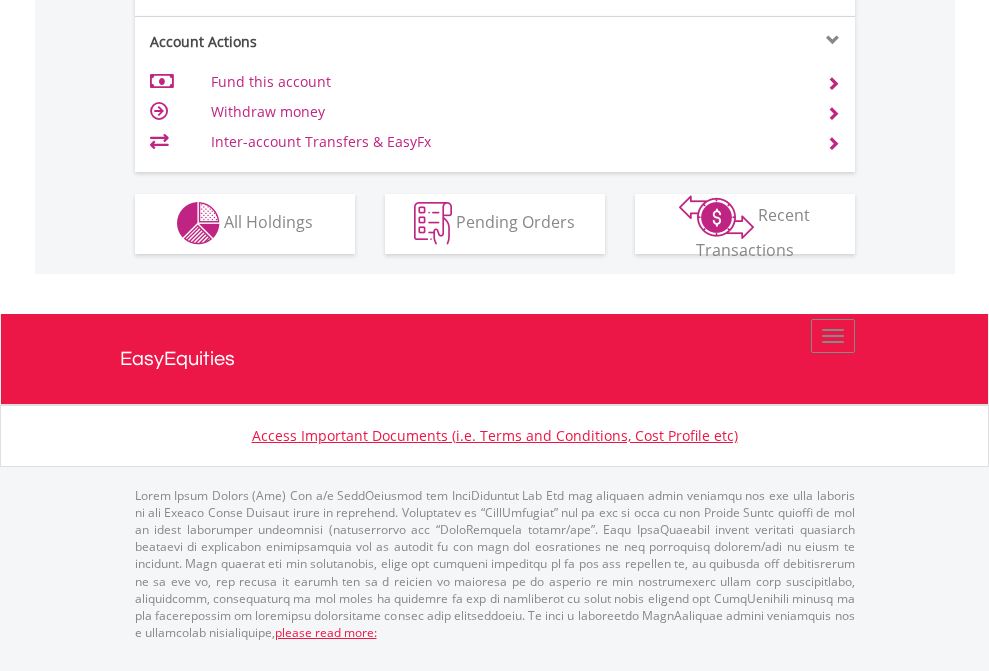 click on "Investment types" at bounding box center [706, -353] 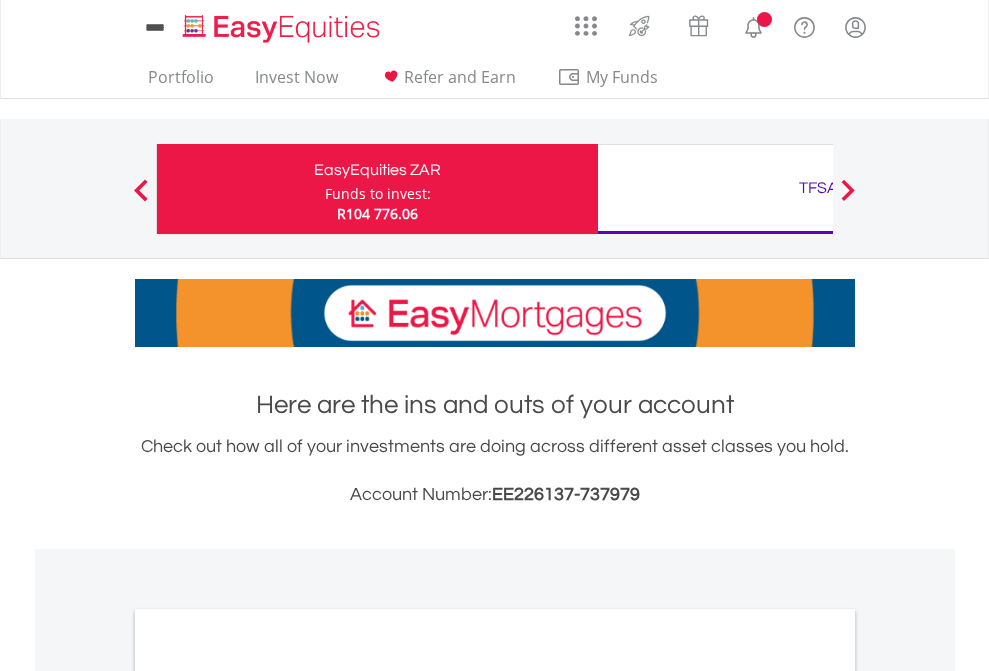 scroll, scrollTop: 0, scrollLeft: 0, axis: both 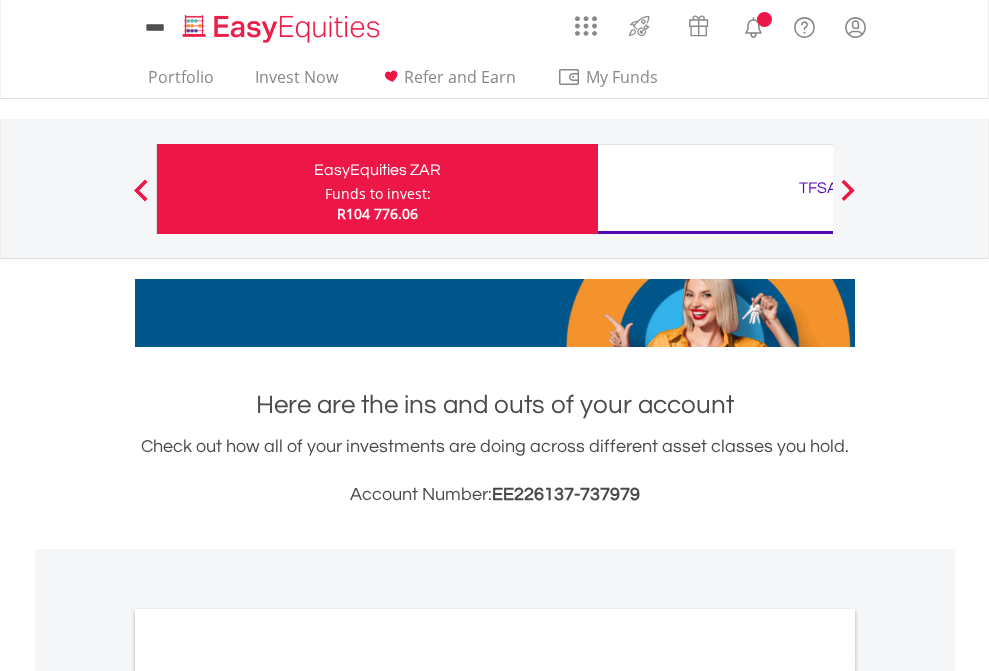 click on "All Holdings" at bounding box center [268, 1096] 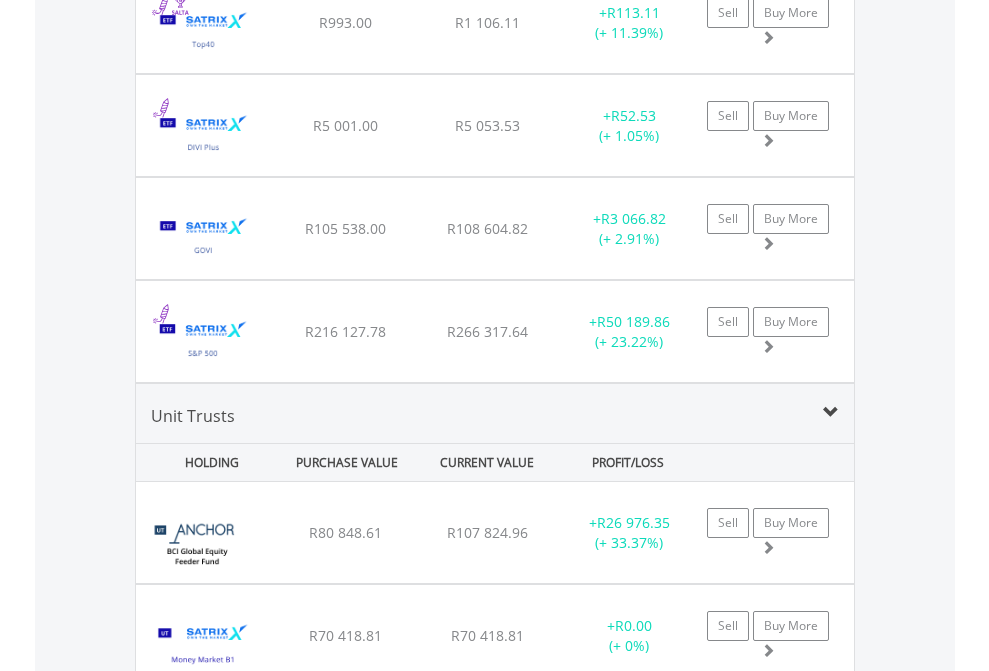 scroll, scrollTop: 2385, scrollLeft: 0, axis: vertical 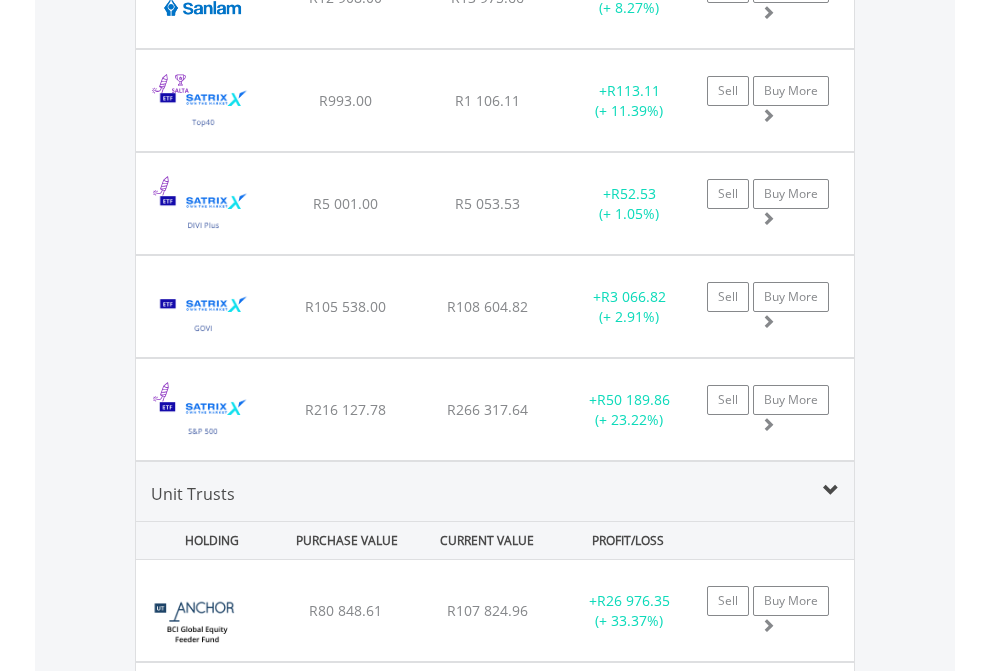 click on "TFSA" at bounding box center [818, -2197] 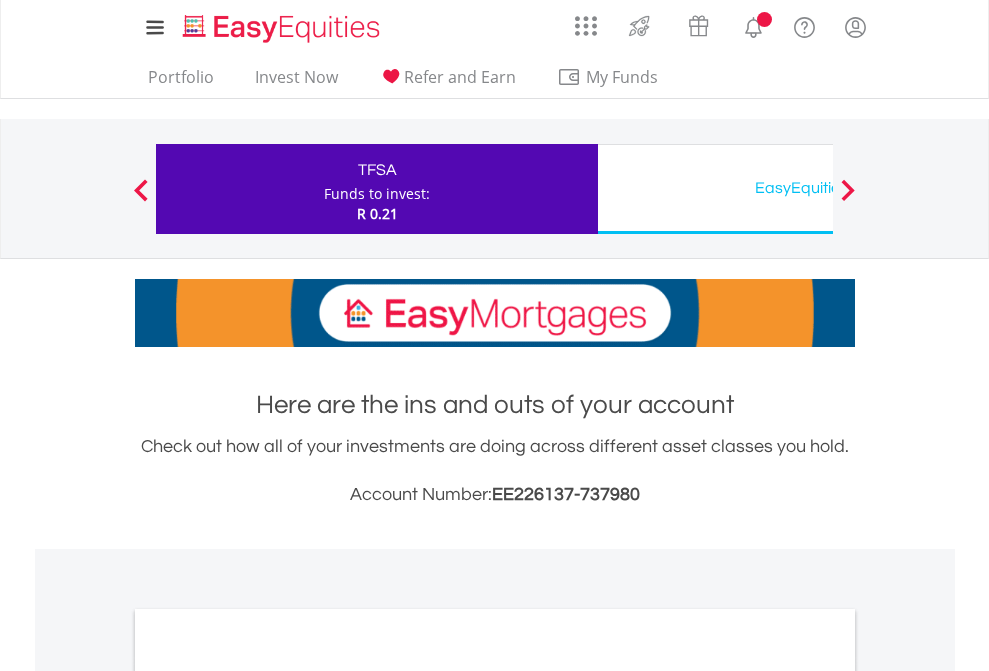 scroll, scrollTop: 0, scrollLeft: 0, axis: both 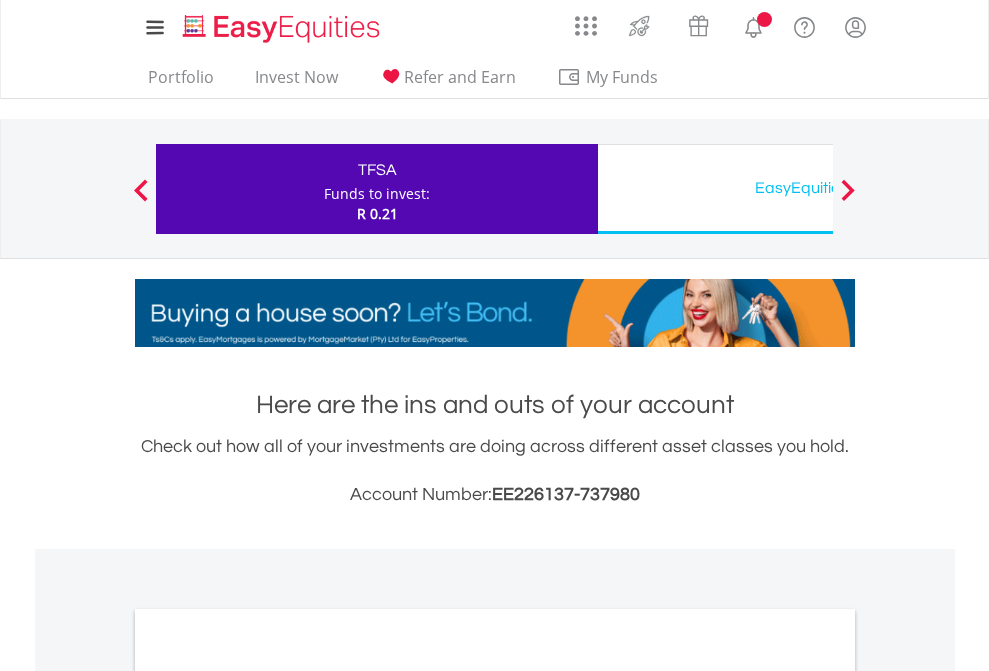 click on "All Holdings" at bounding box center [268, 1096] 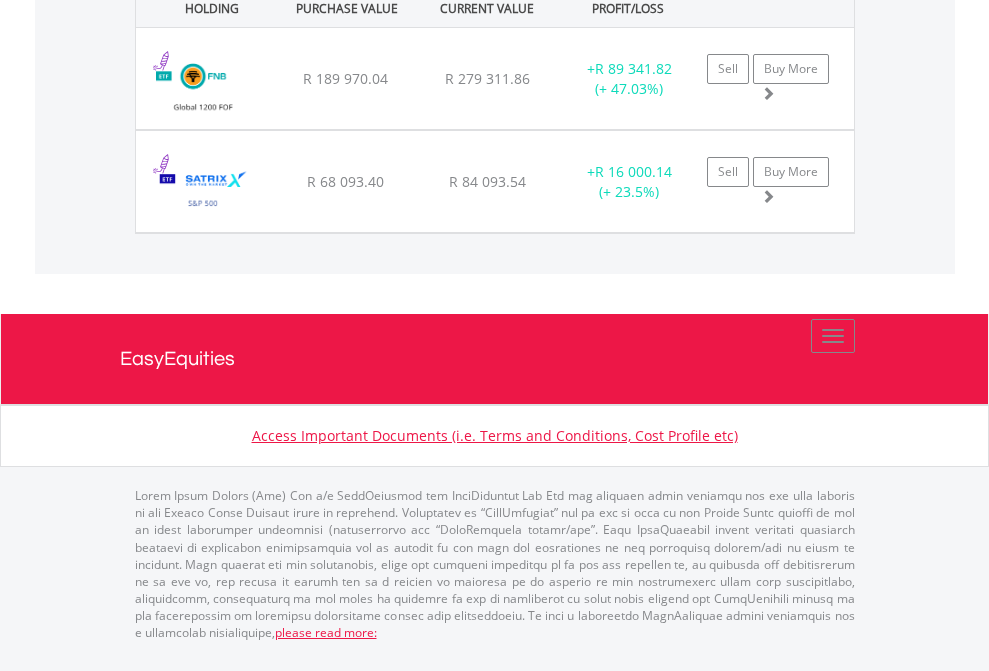 click on "EasyEquities USD" at bounding box center (818, -1071) 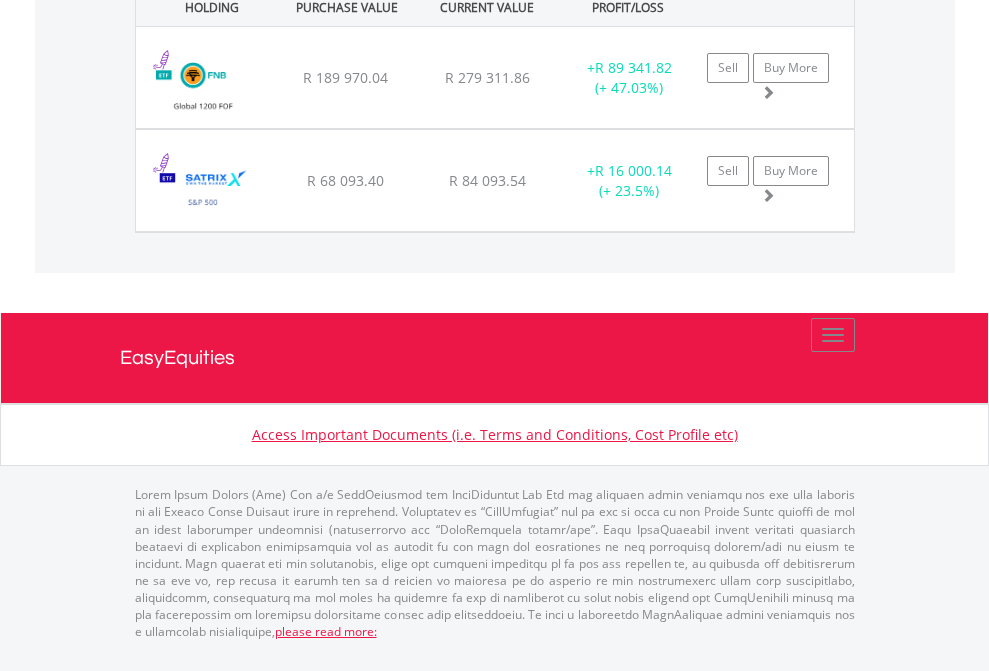 scroll, scrollTop: 144, scrollLeft: 0, axis: vertical 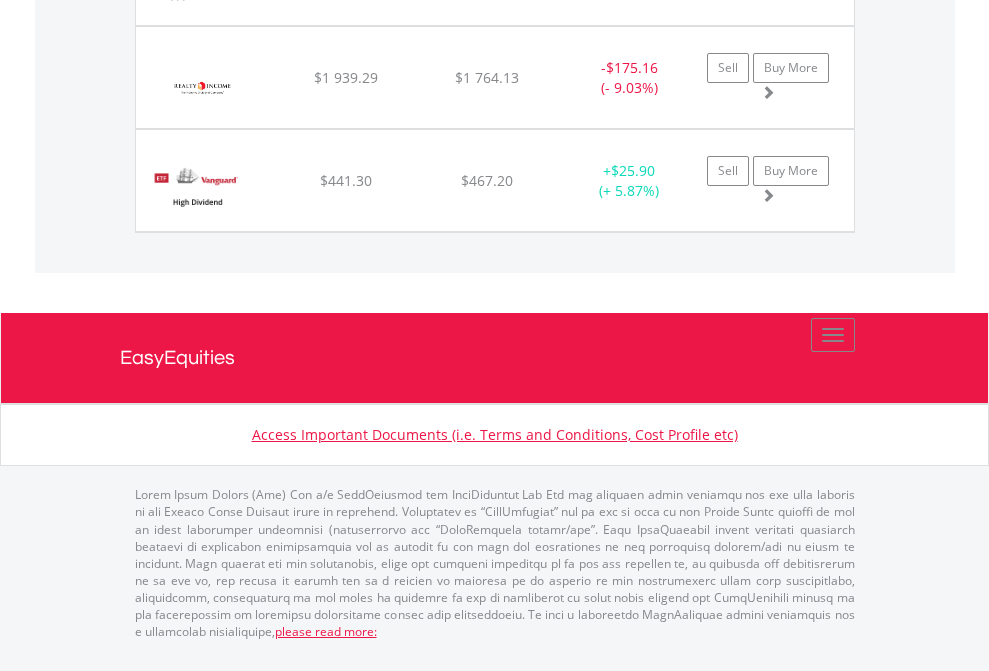 click on "EasyEquities AUD" at bounding box center [818, -1791] 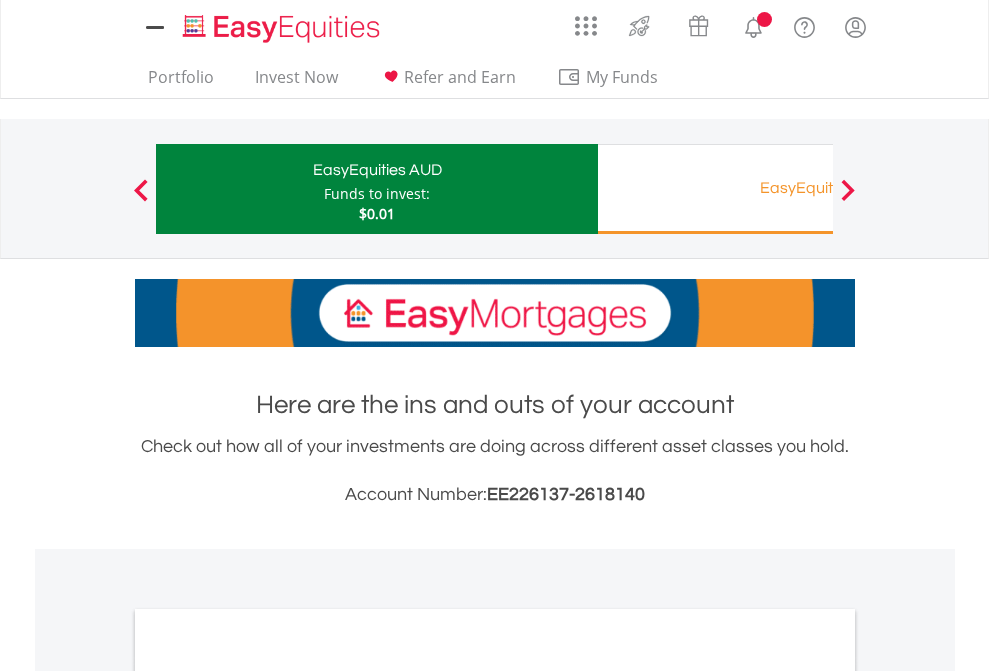 scroll, scrollTop: 0, scrollLeft: 0, axis: both 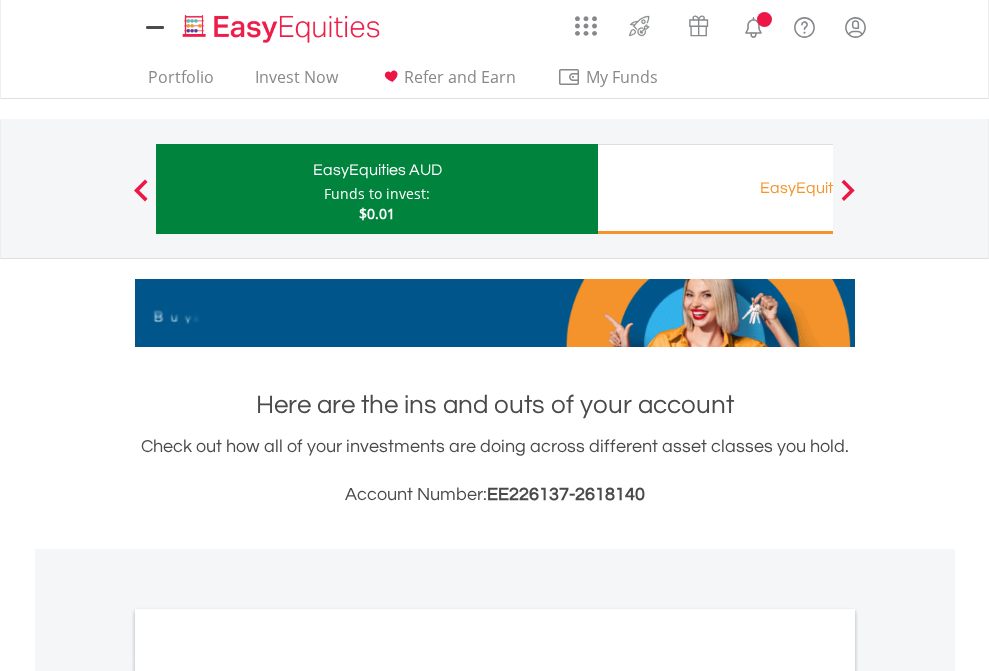 click on "All Holdings" at bounding box center [268, 1096] 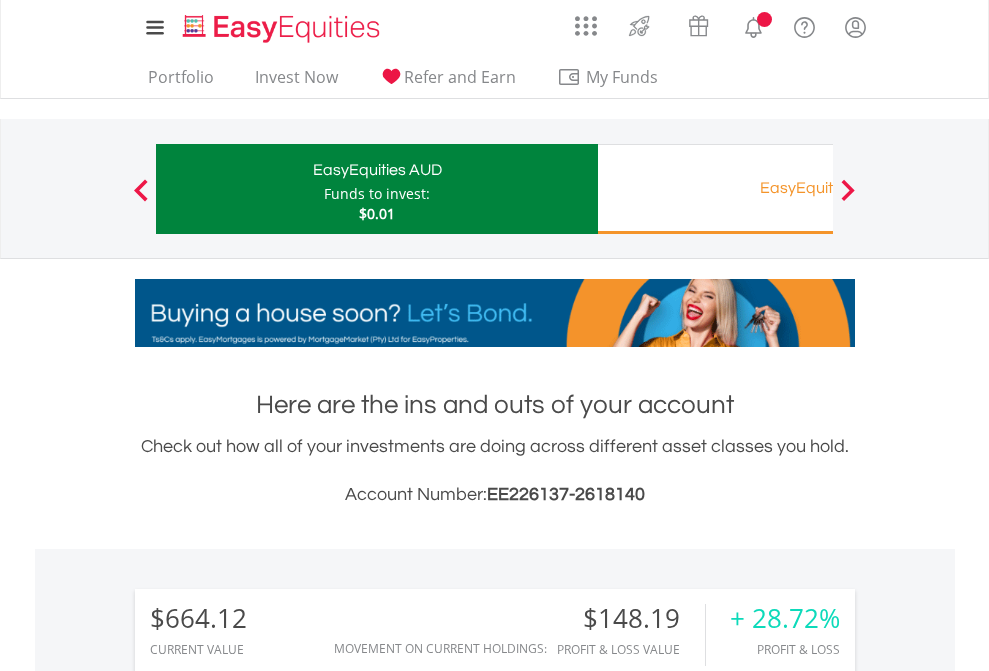 scroll, scrollTop: 1493, scrollLeft: 0, axis: vertical 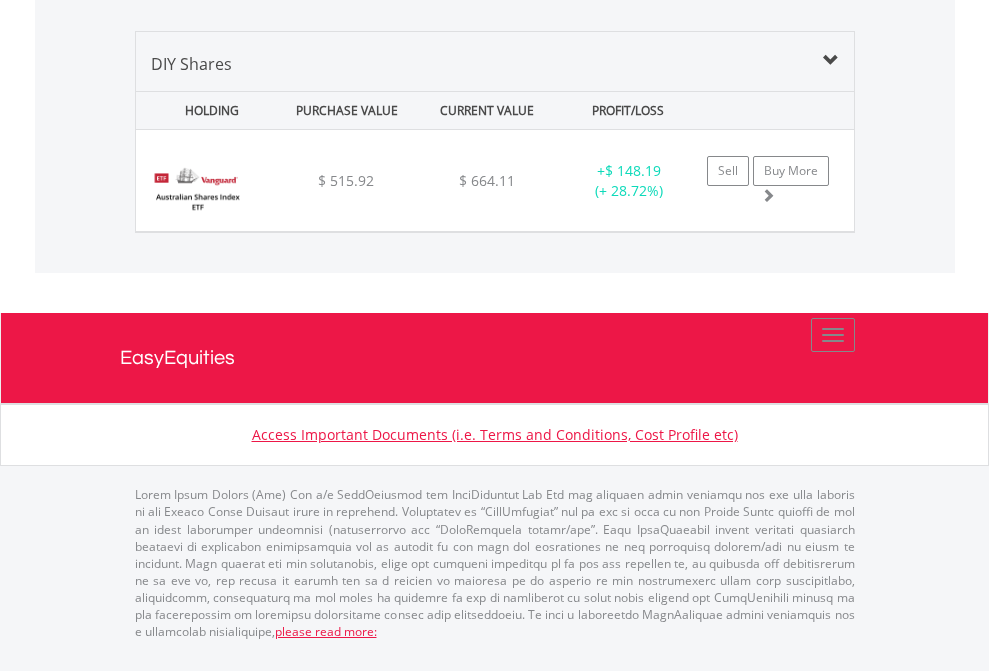 click on "EasyEquities RA" at bounding box center [818, -1339] 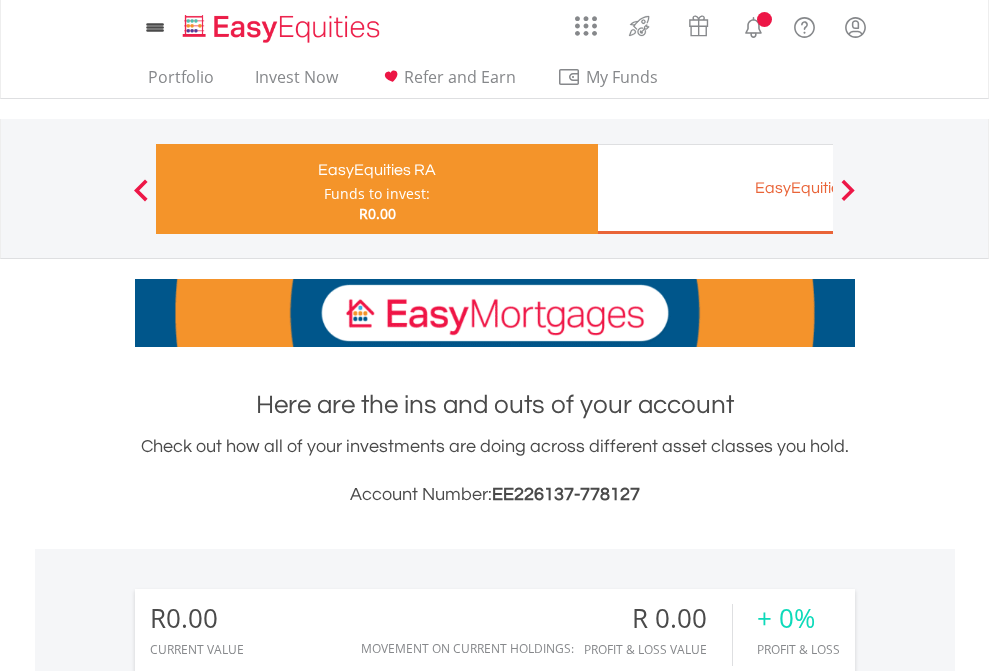 scroll, scrollTop: 0, scrollLeft: 0, axis: both 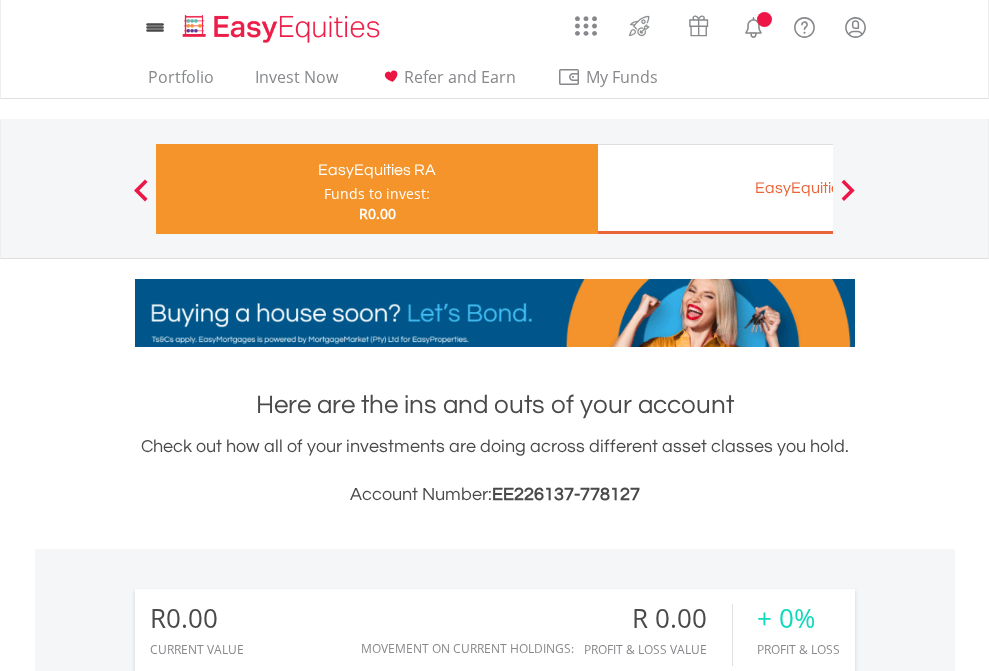 click on "All Holdings" at bounding box center [268, 1412] 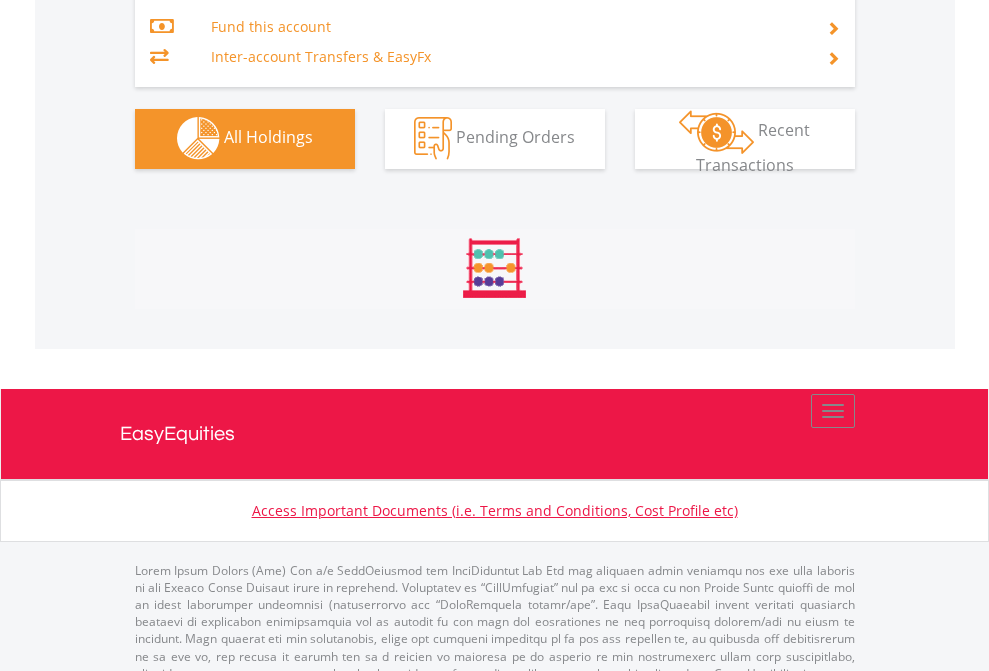 scroll, scrollTop: 2097, scrollLeft: 0, axis: vertical 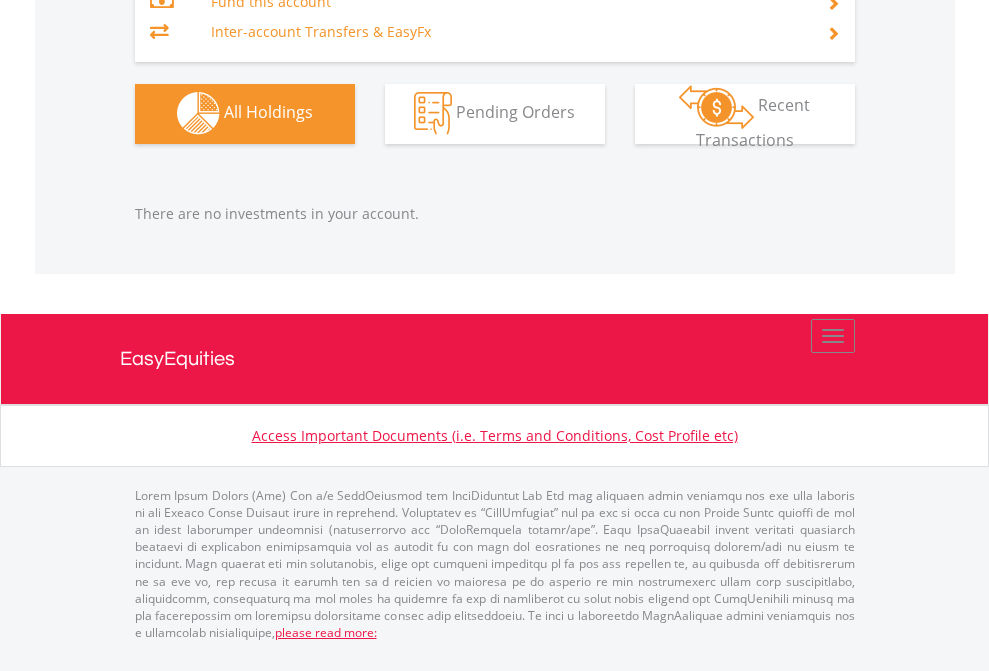 click on "EasyEquities EUR" at bounding box center [818, -1323] 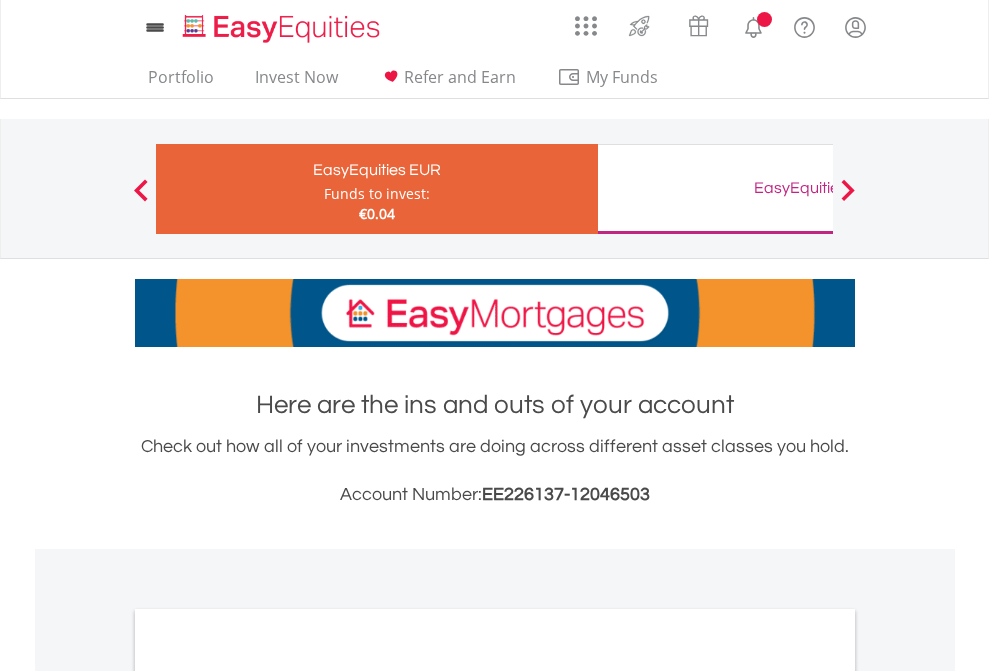 scroll, scrollTop: 0, scrollLeft: 0, axis: both 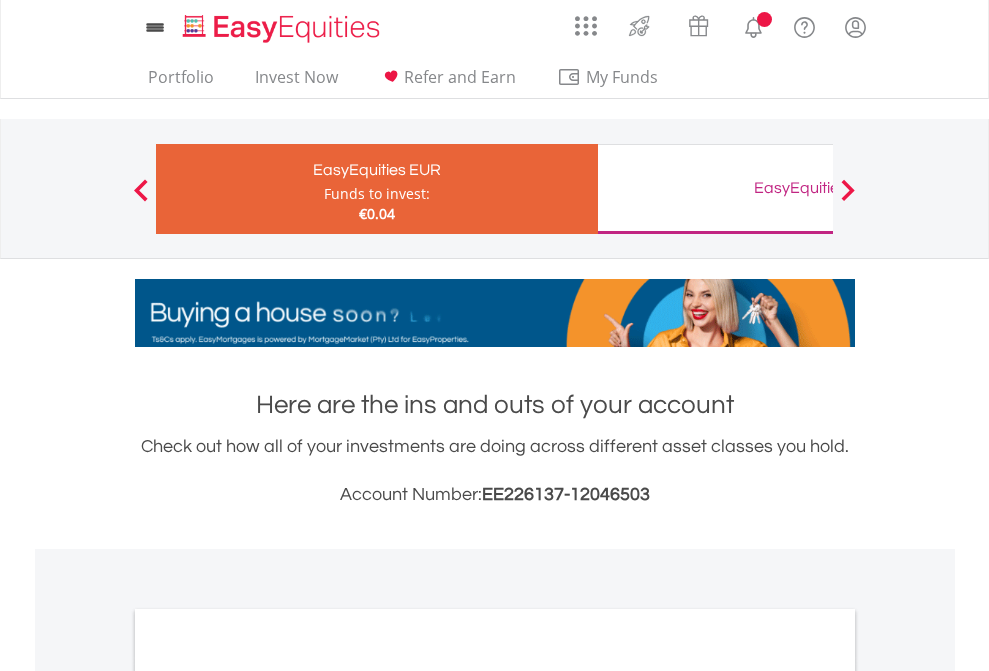 click on "All Holdings" at bounding box center (268, 1096) 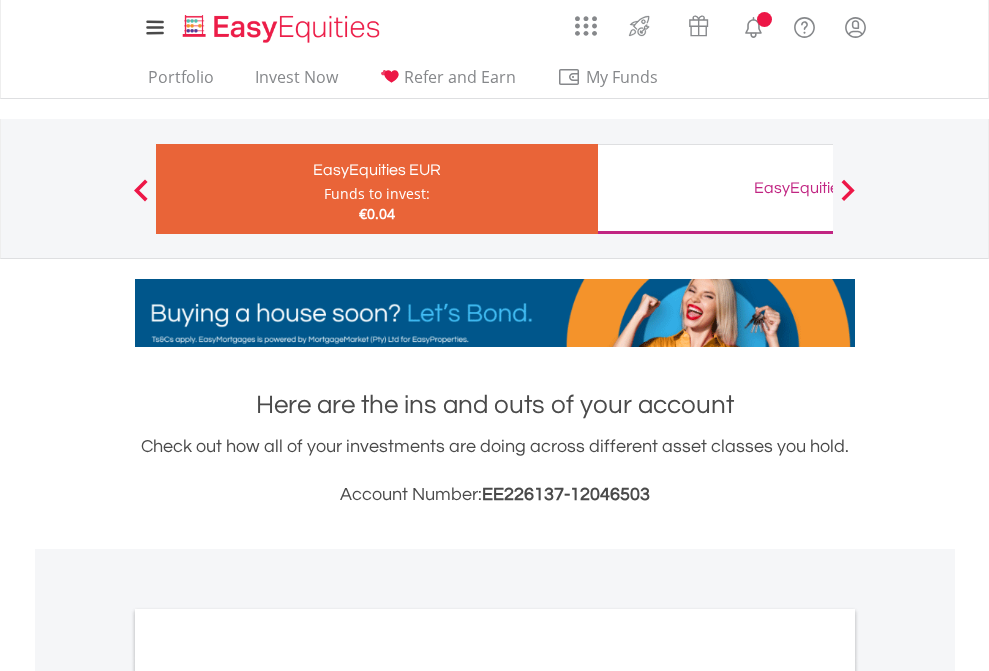 scroll, scrollTop: 1202, scrollLeft: 0, axis: vertical 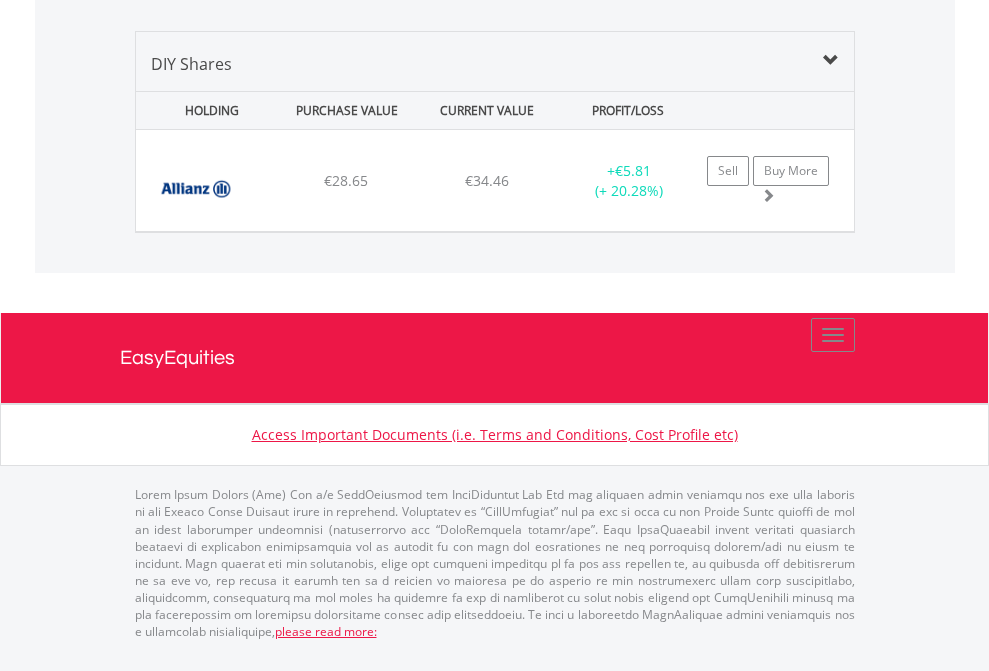 click on "EasyEquities GBP" at bounding box center [818, -1339] 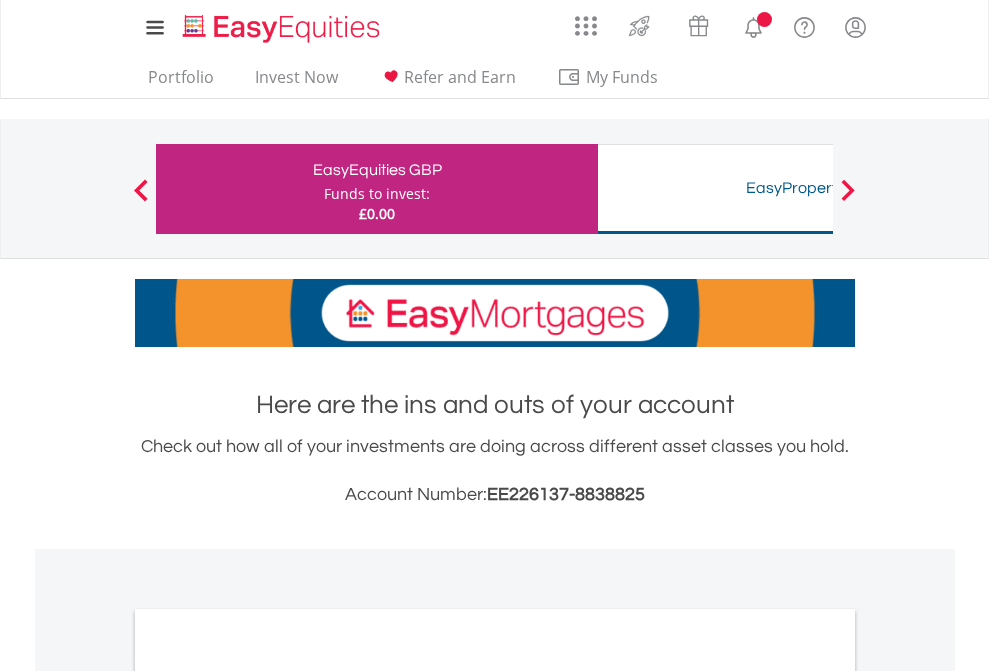 scroll, scrollTop: 0, scrollLeft: 0, axis: both 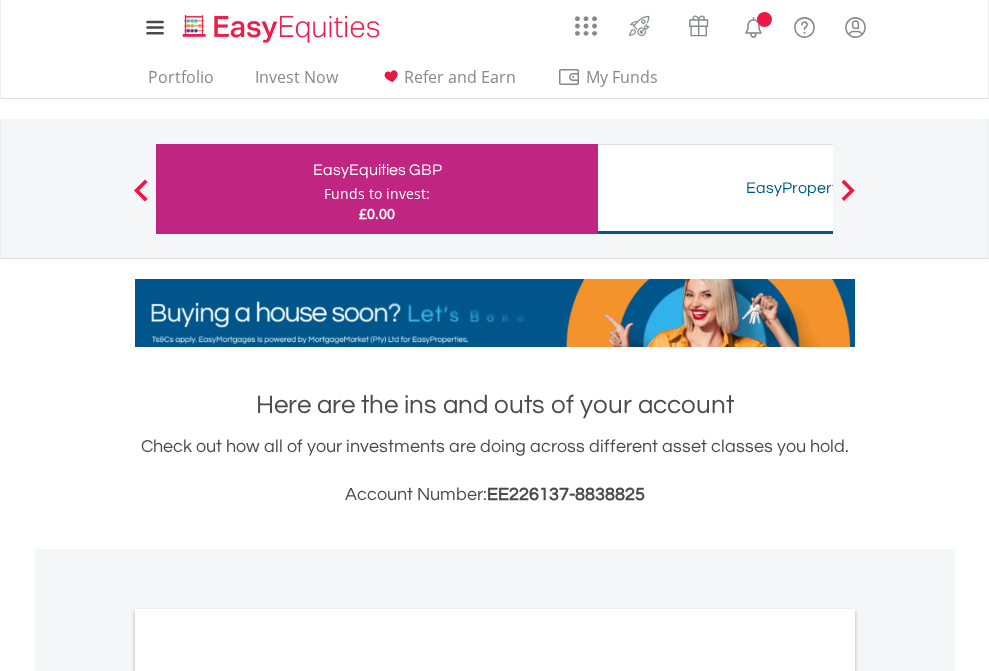 click on "All Holdings" at bounding box center (268, 1096) 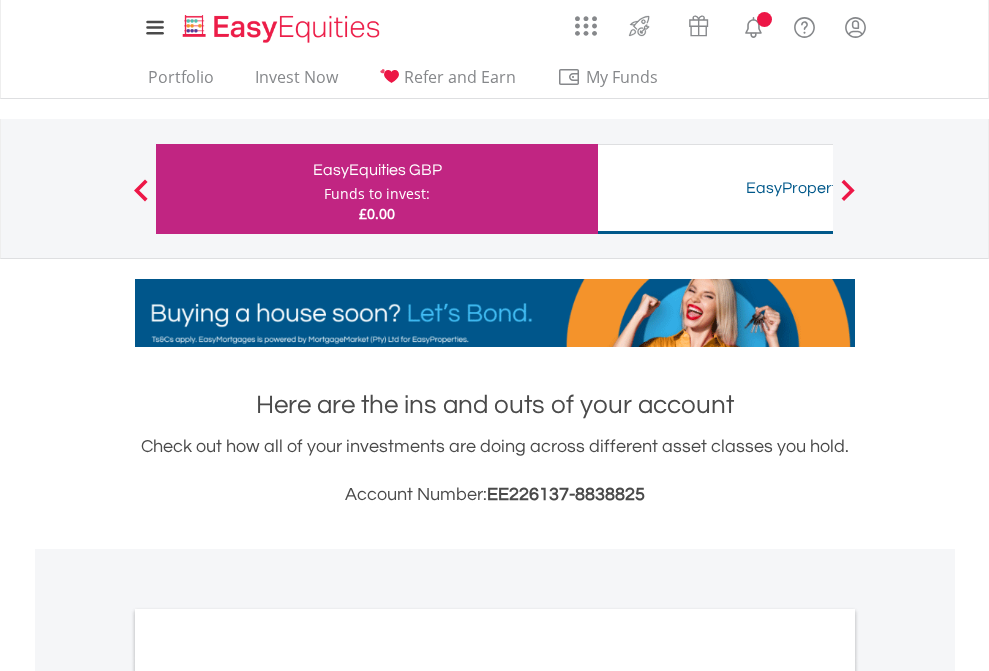 scroll, scrollTop: 1202, scrollLeft: 0, axis: vertical 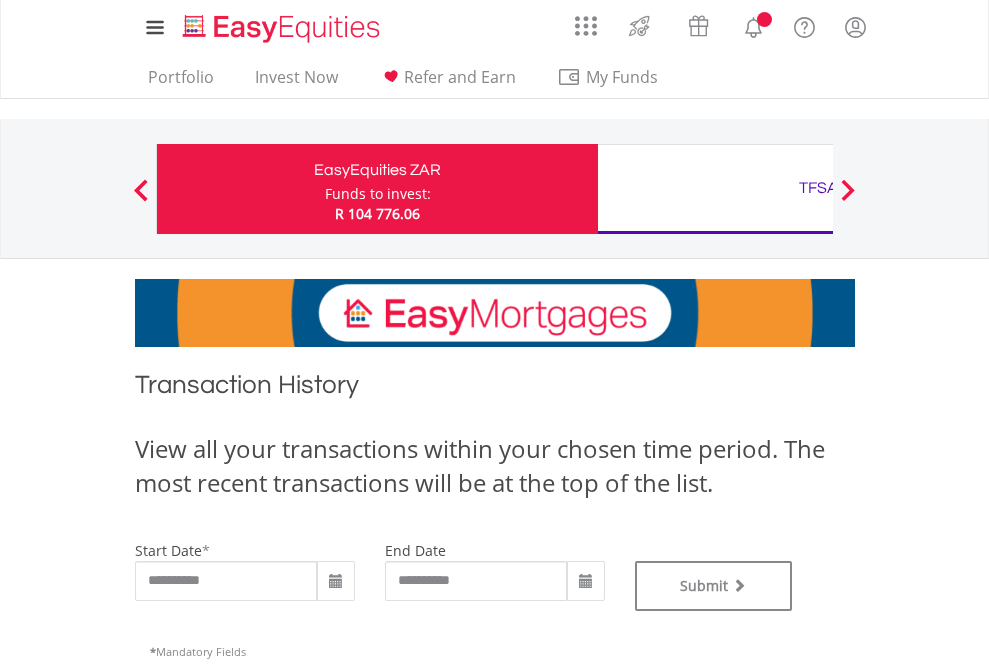 type on "**********" 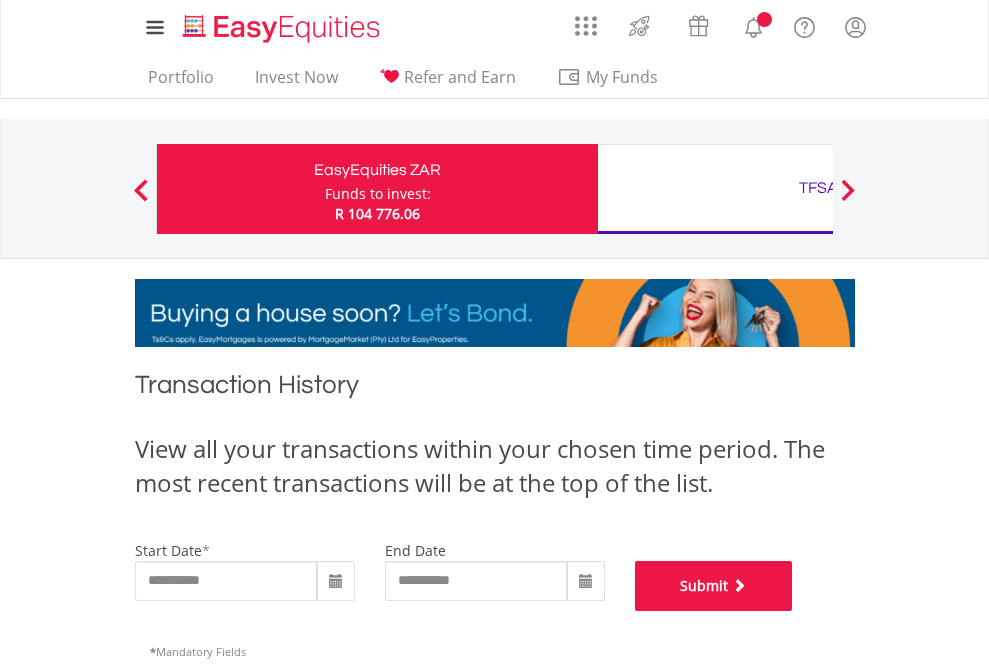 click on "Submit" at bounding box center (714, 586) 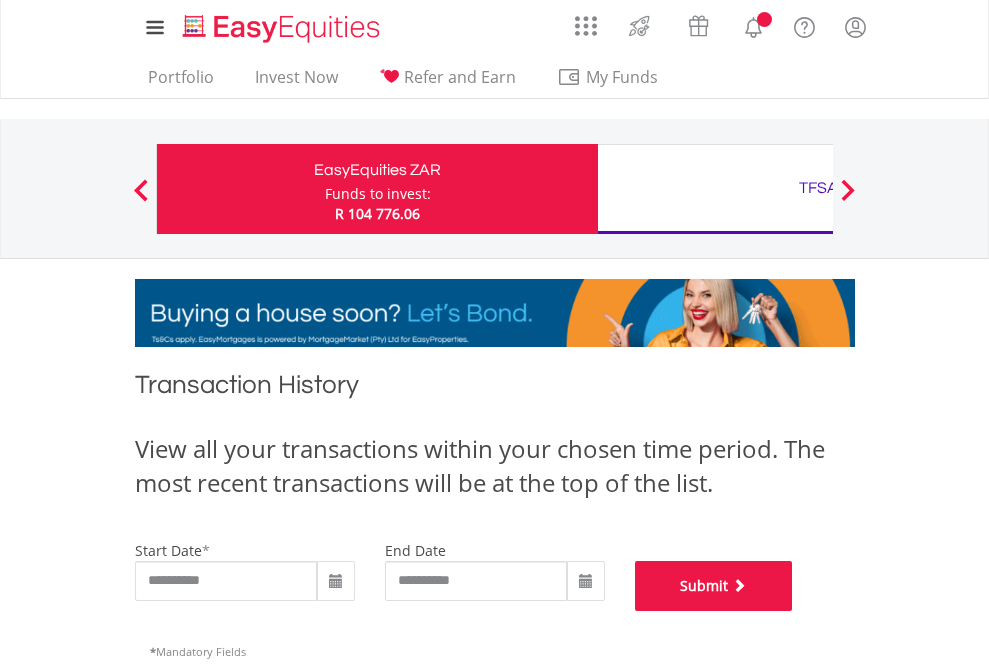 scroll, scrollTop: 811, scrollLeft: 0, axis: vertical 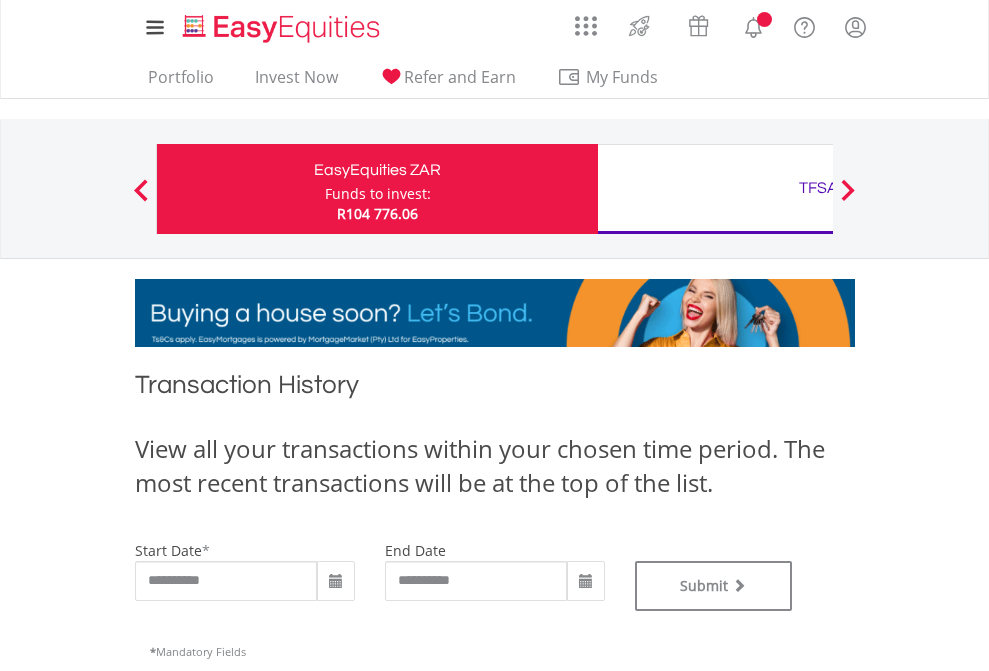 click on "TFSA" at bounding box center [818, 188] 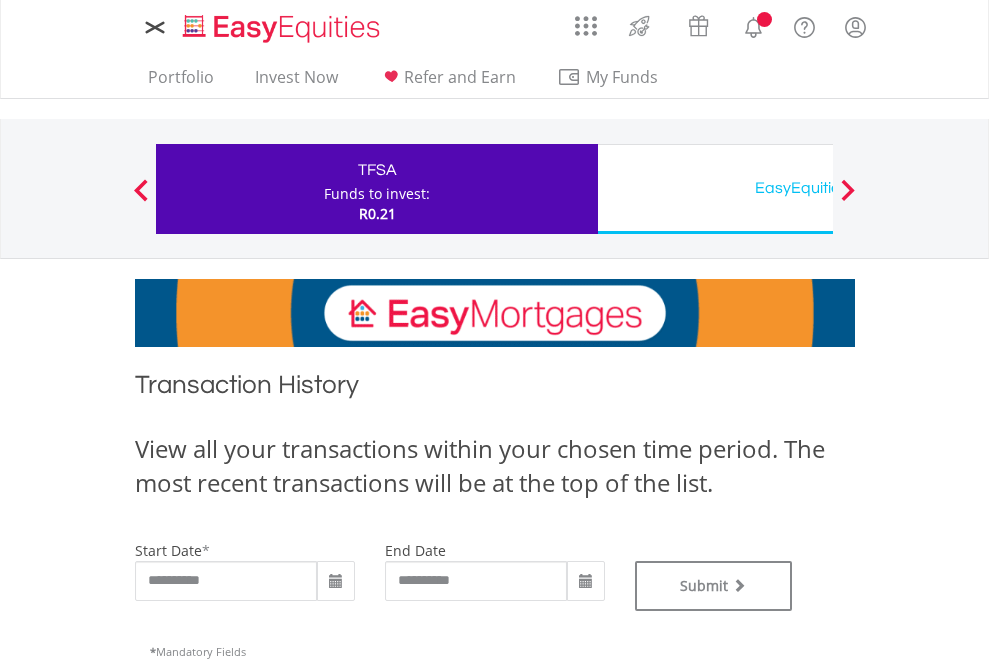 scroll, scrollTop: 0, scrollLeft: 0, axis: both 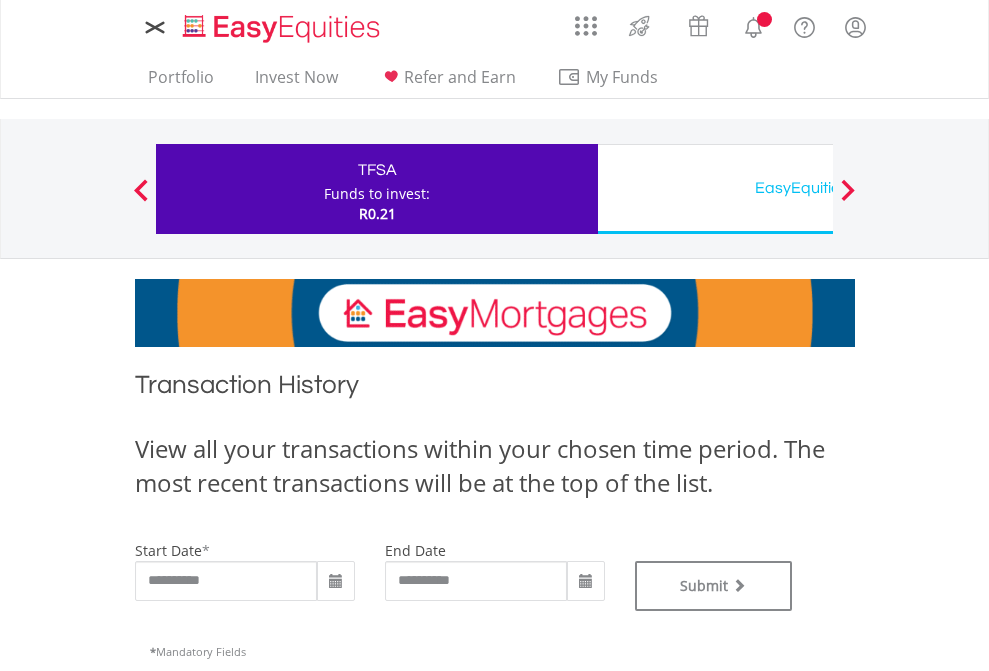 type on "**********" 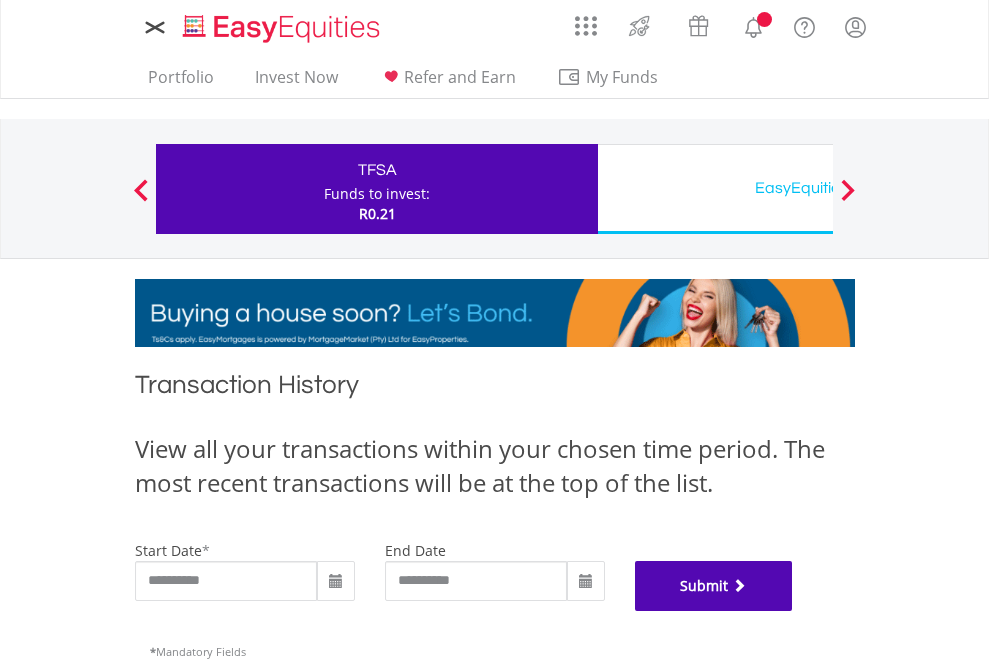 click on "Submit" at bounding box center [714, 586] 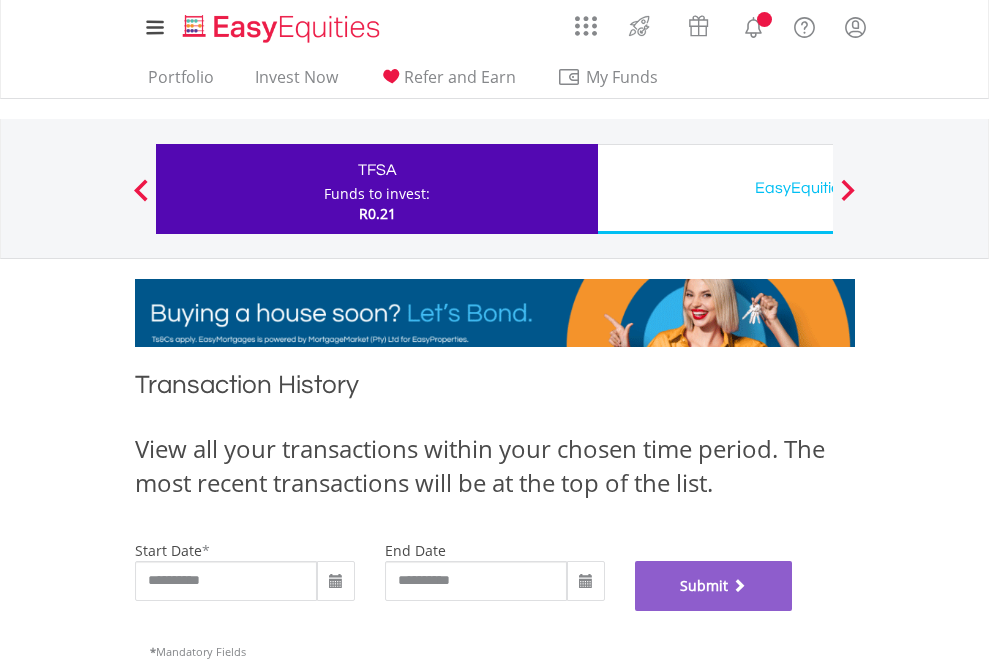 scroll, scrollTop: 811, scrollLeft: 0, axis: vertical 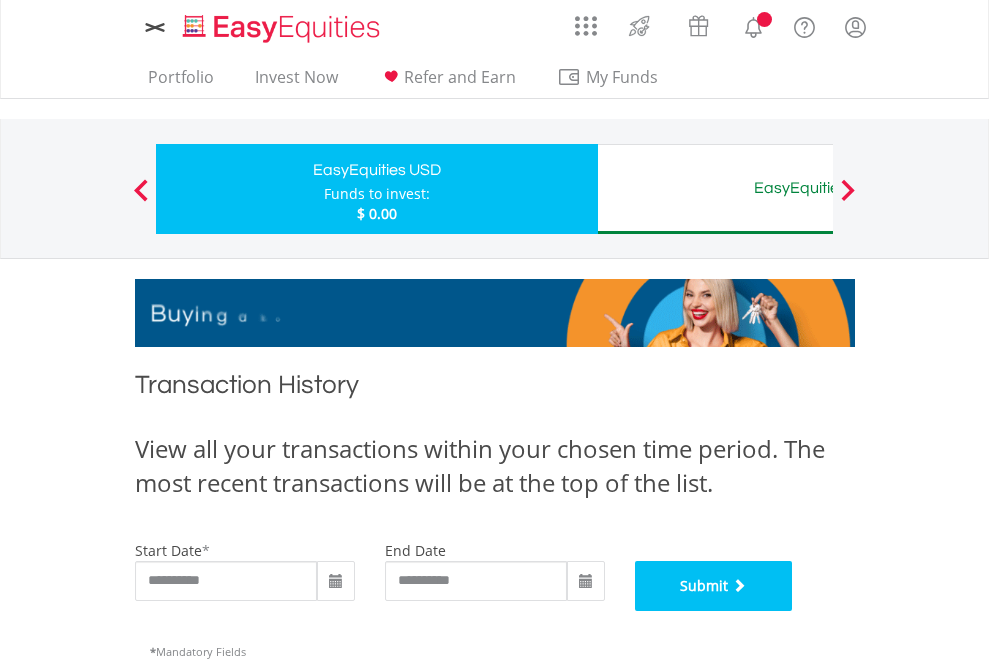 click on "Submit" at bounding box center (714, 586) 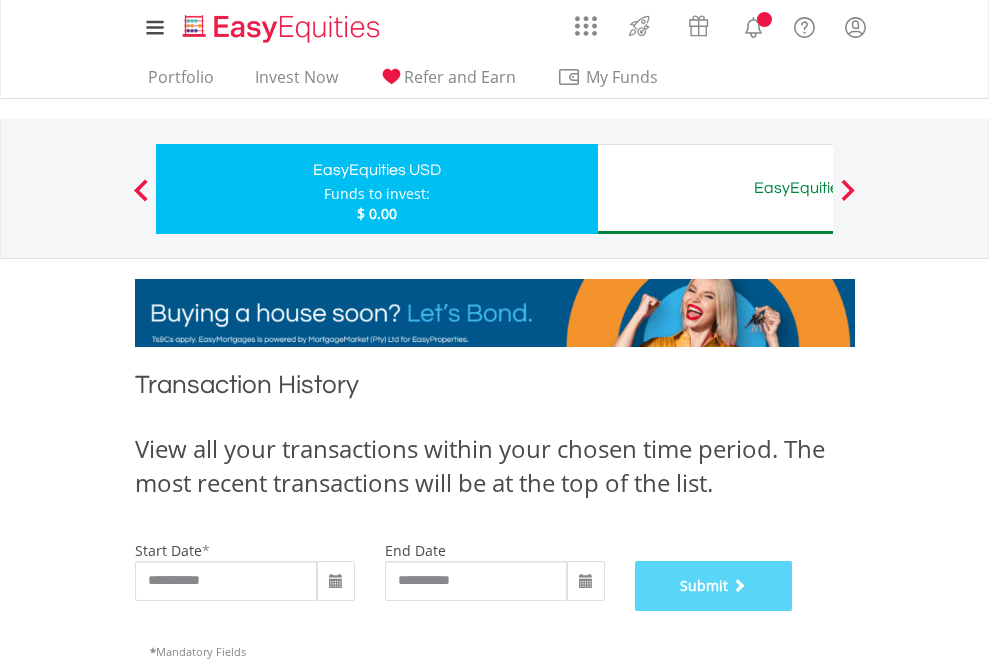 scroll, scrollTop: 811, scrollLeft: 0, axis: vertical 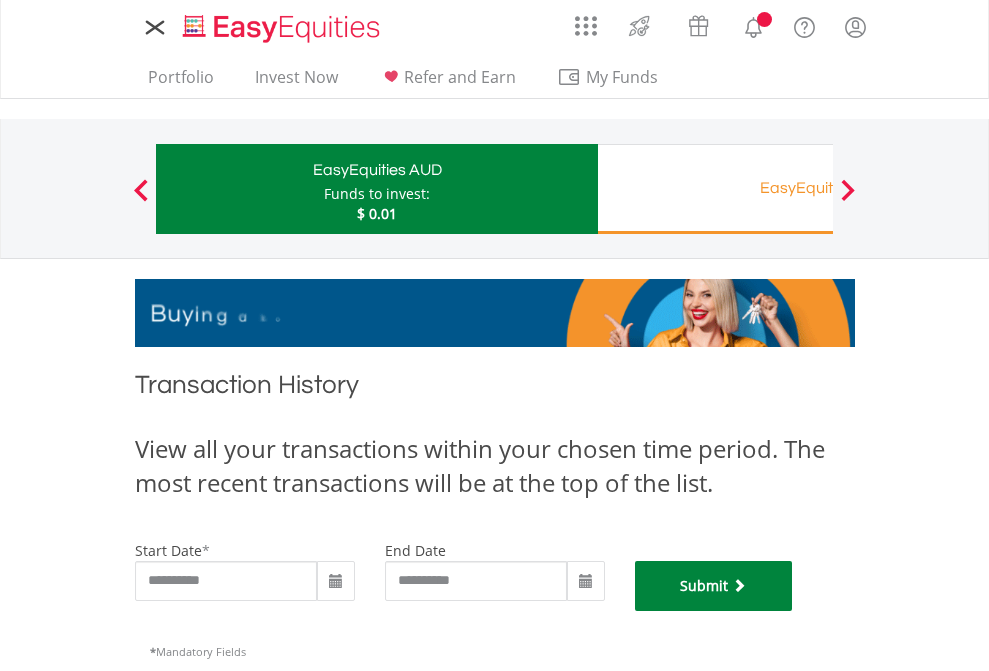 click on "Submit" at bounding box center (714, 586) 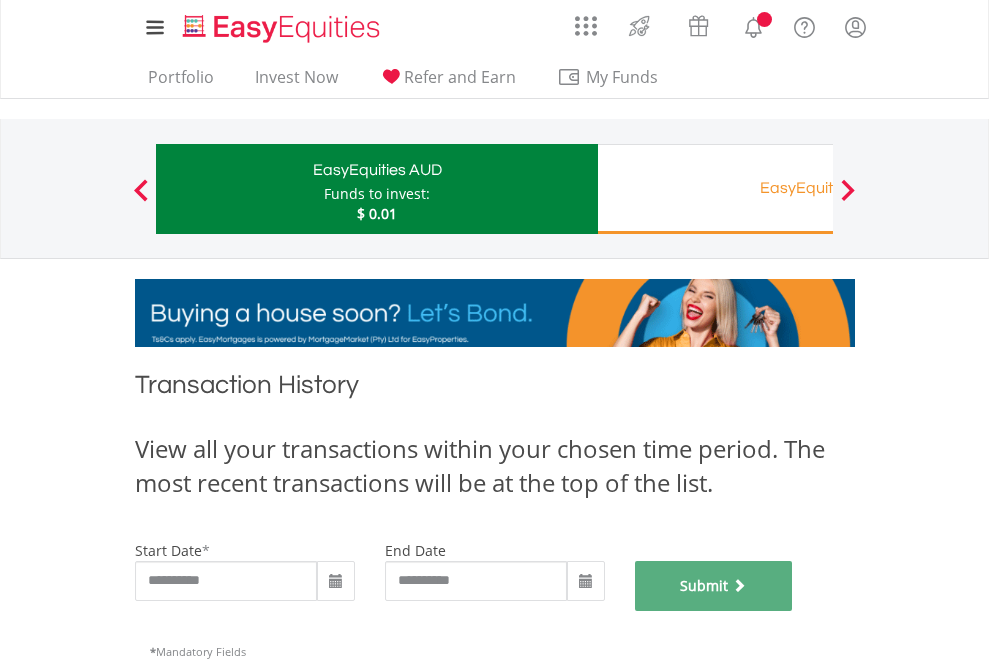 scroll, scrollTop: 811, scrollLeft: 0, axis: vertical 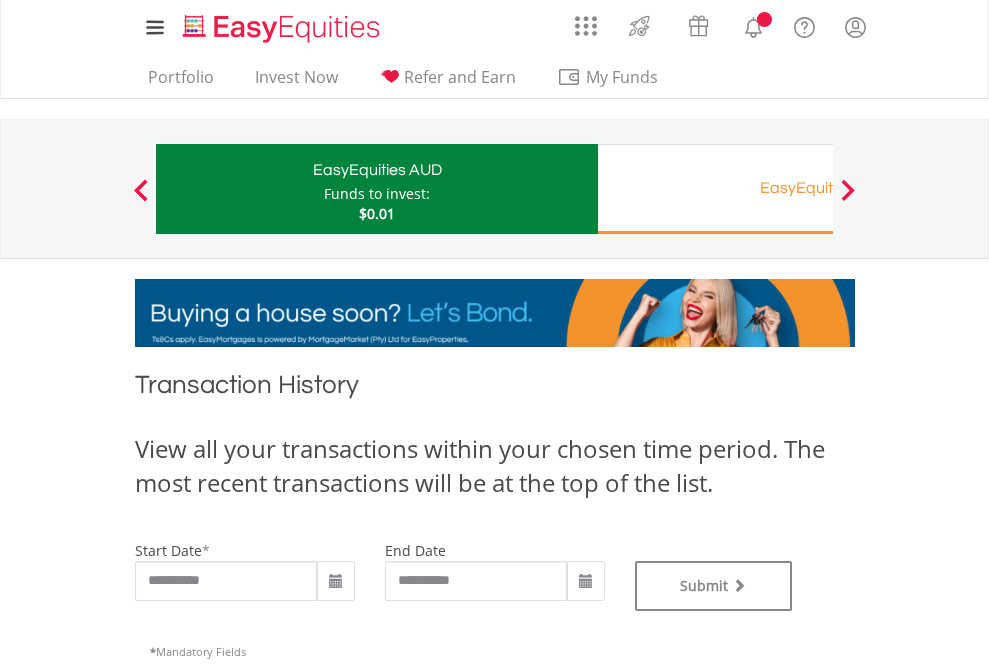 click on "EasyEquities RA" at bounding box center (818, 188) 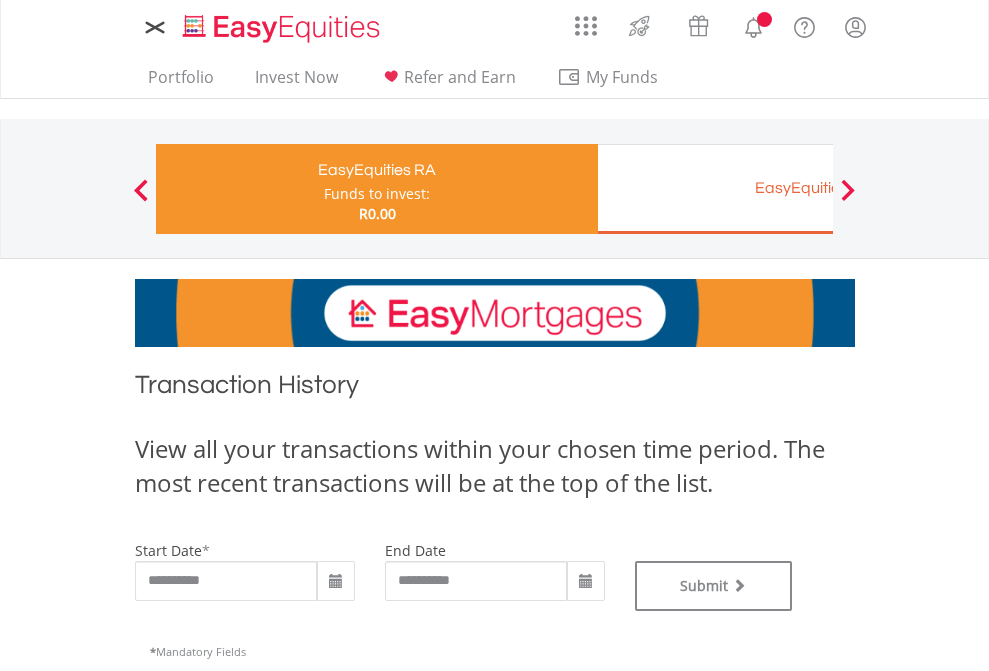 scroll, scrollTop: 0, scrollLeft: 0, axis: both 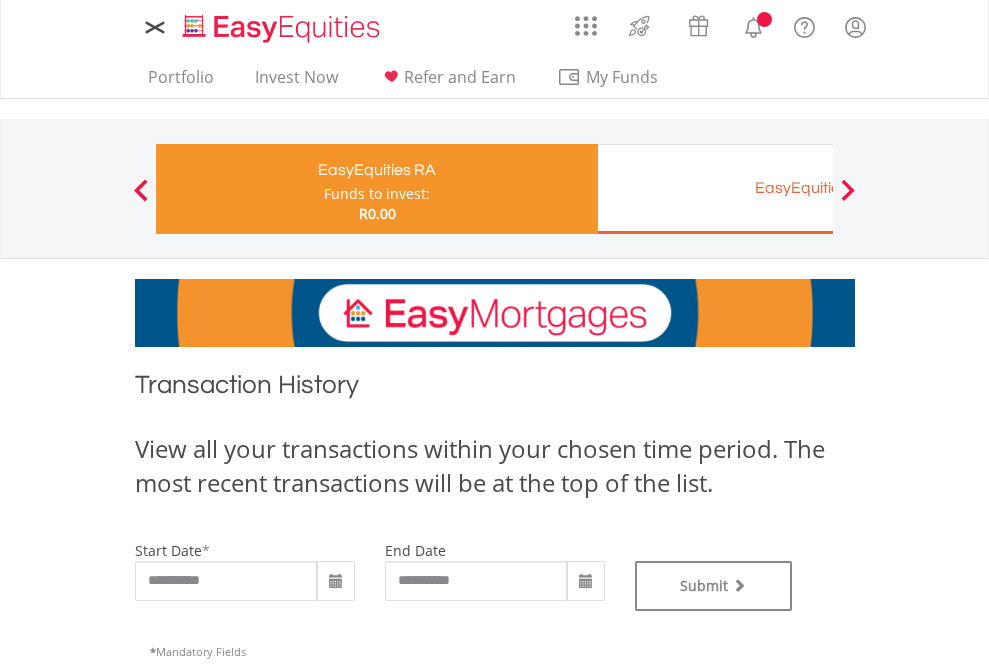type on "**********" 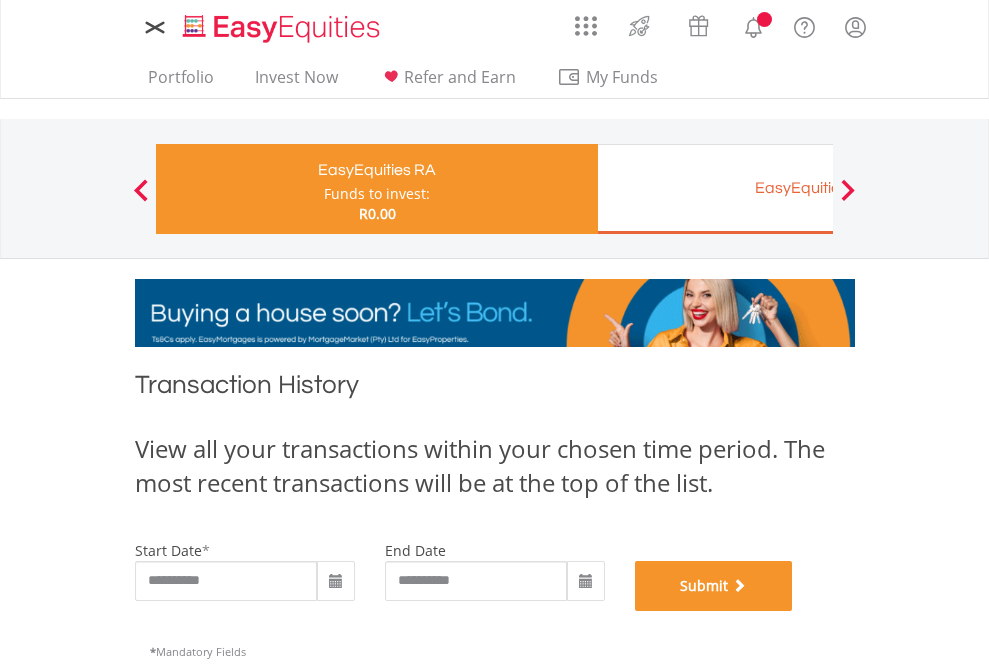 click on "Submit" at bounding box center [714, 586] 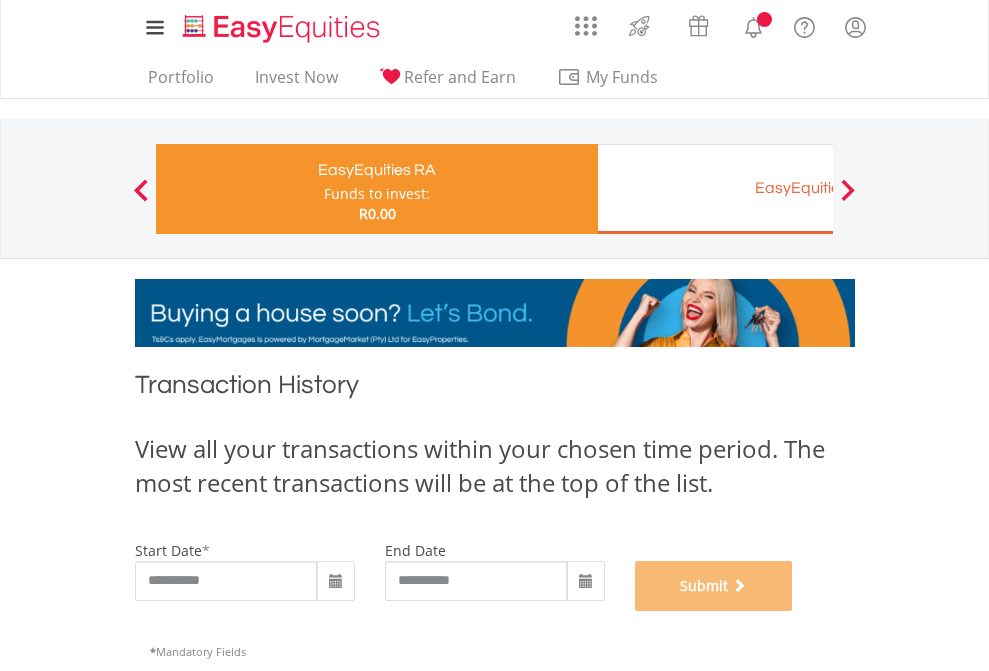 scroll, scrollTop: 811, scrollLeft: 0, axis: vertical 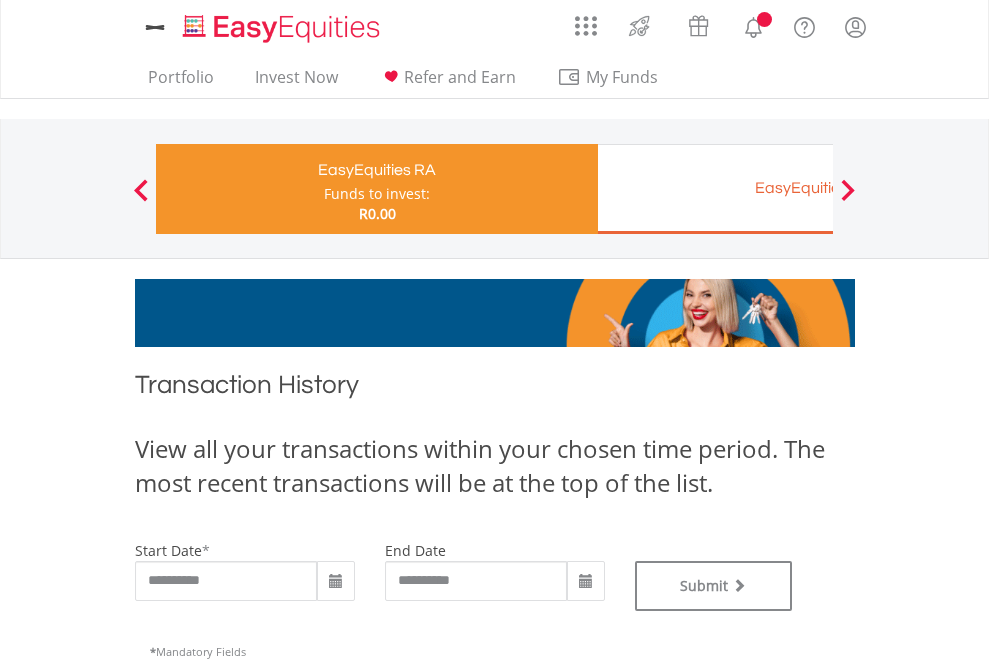 click on "EasyEquities EUR" at bounding box center (818, 188) 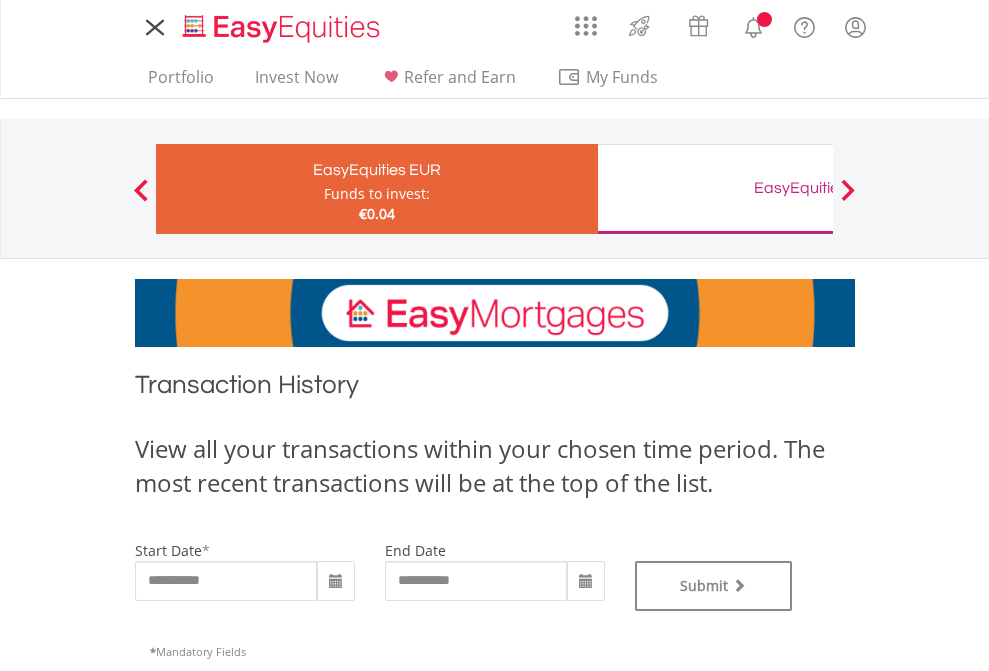 scroll, scrollTop: 0, scrollLeft: 0, axis: both 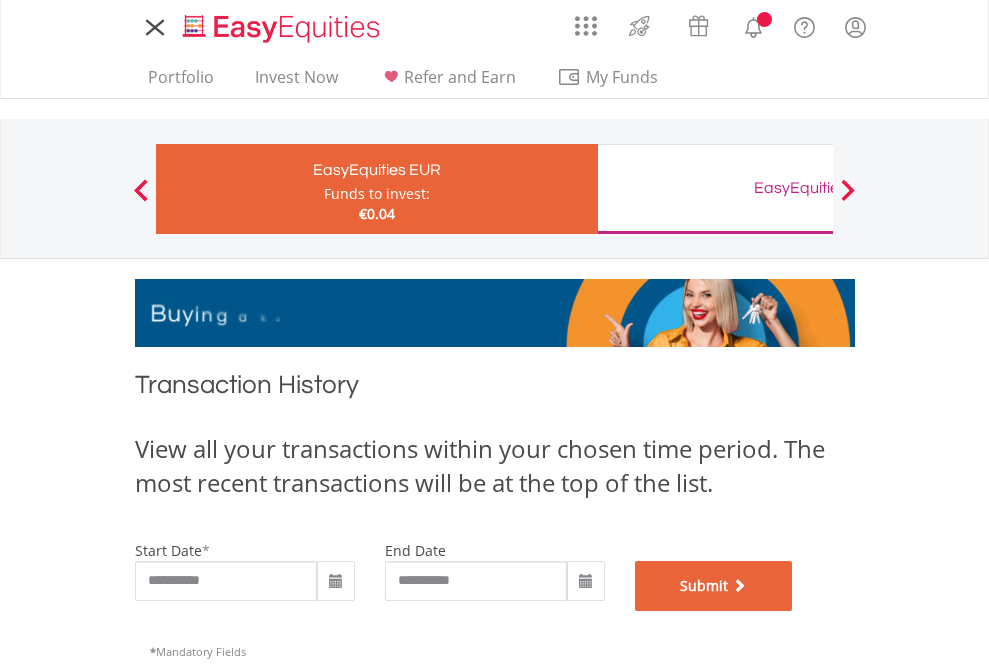 click on "Submit" at bounding box center (714, 586) 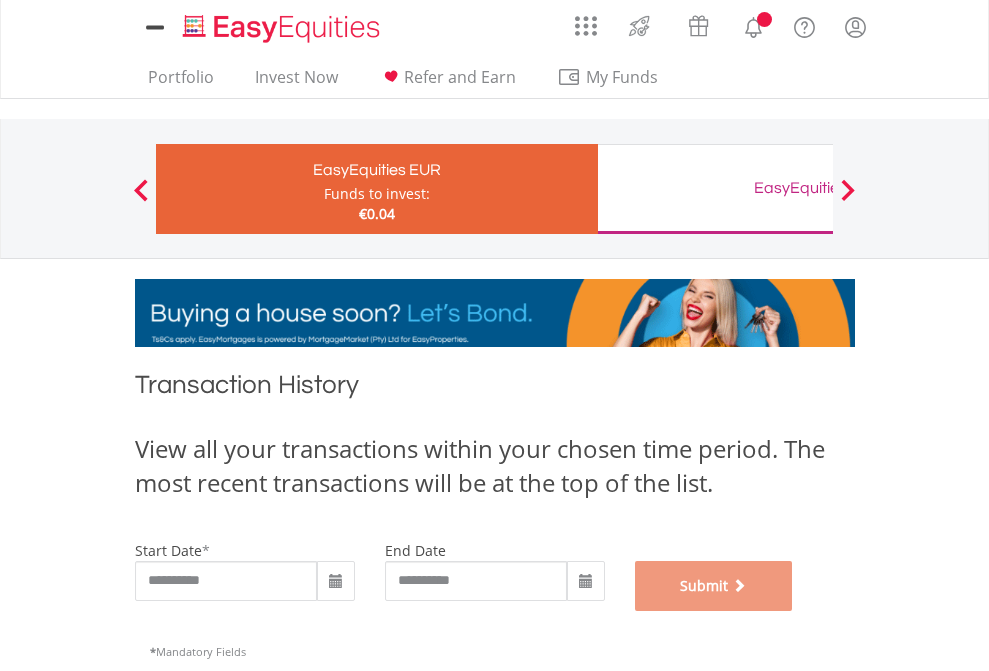 scroll, scrollTop: 811, scrollLeft: 0, axis: vertical 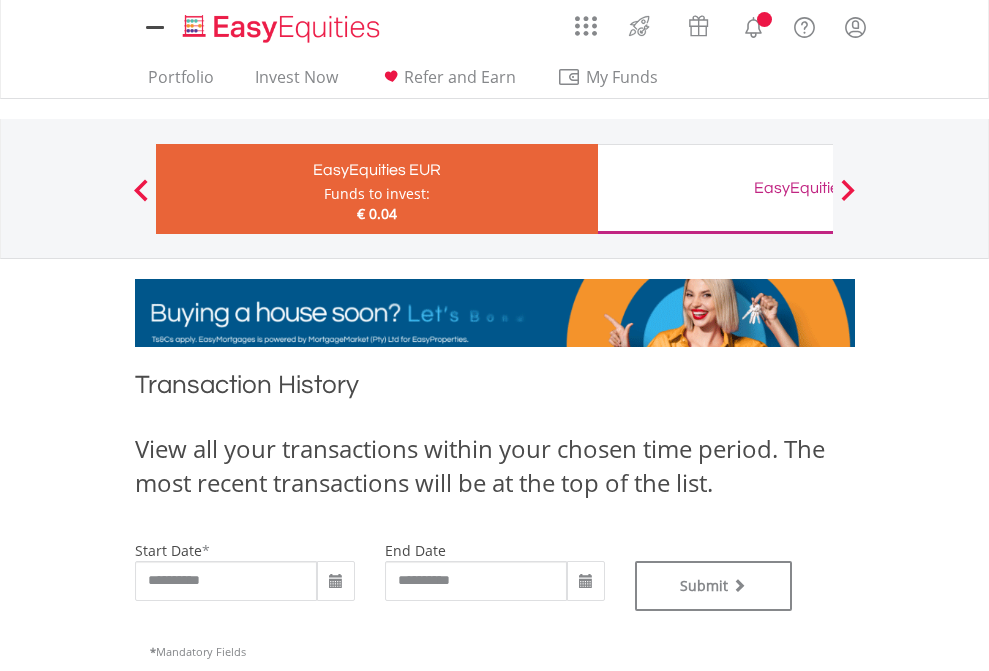click on "EasyEquities GBP" at bounding box center [818, 188] 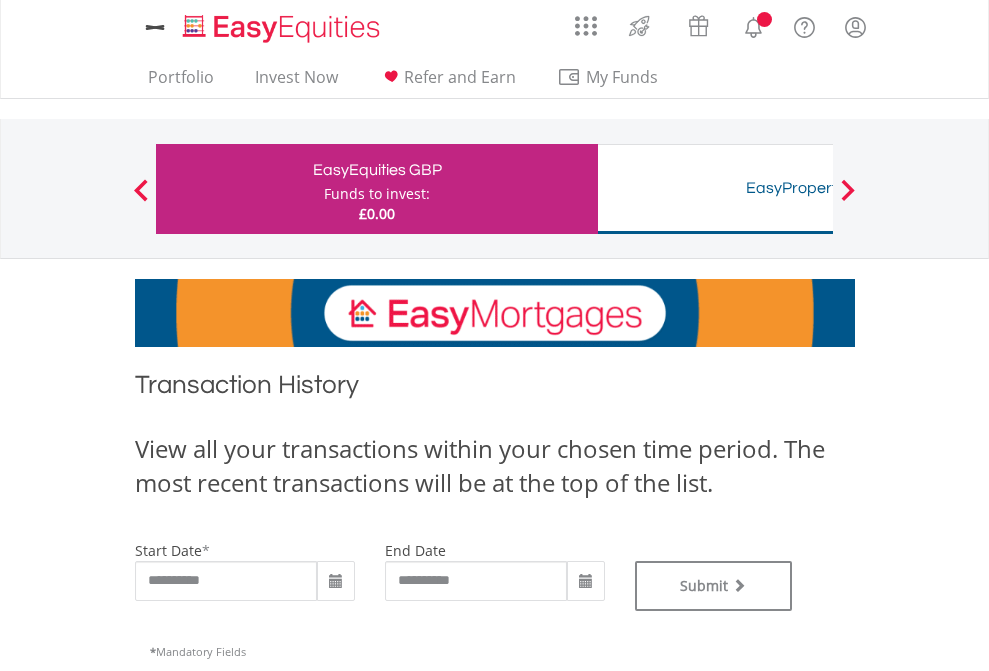 scroll, scrollTop: 0, scrollLeft: 0, axis: both 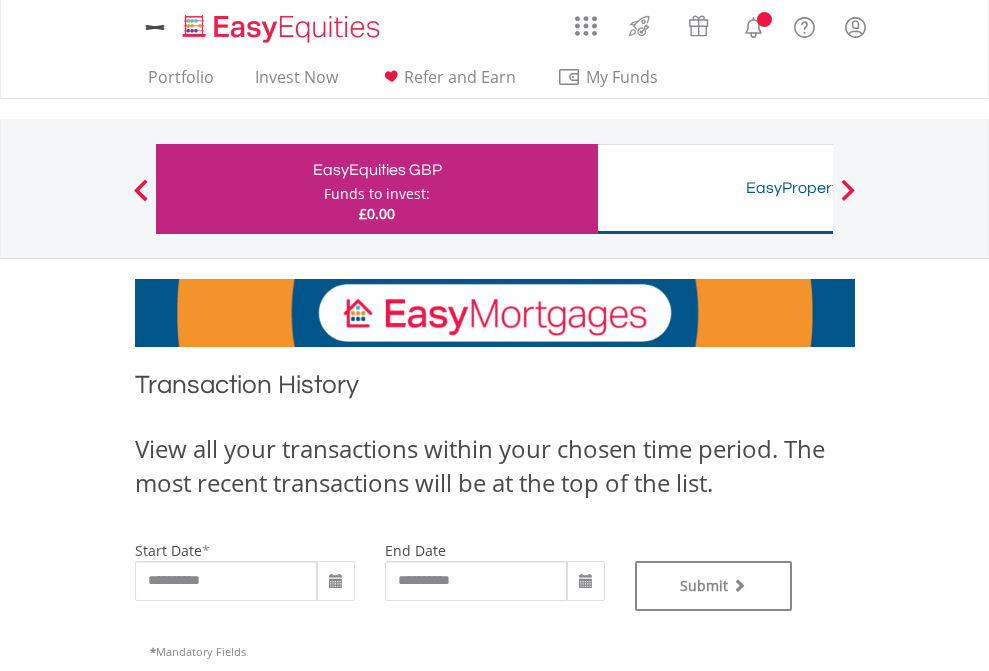 type on "**********" 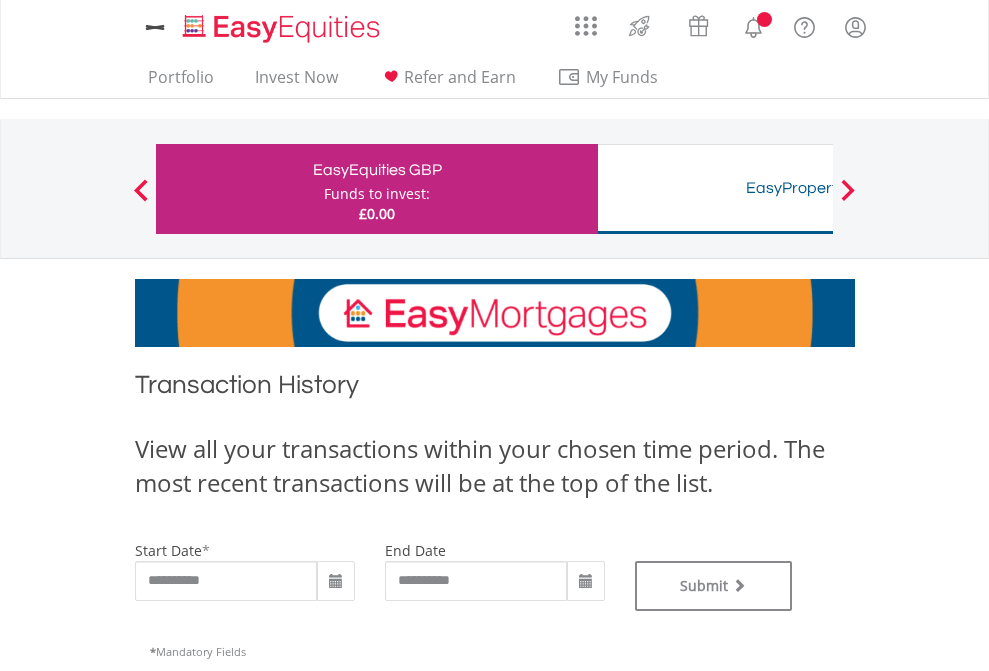 type on "**********" 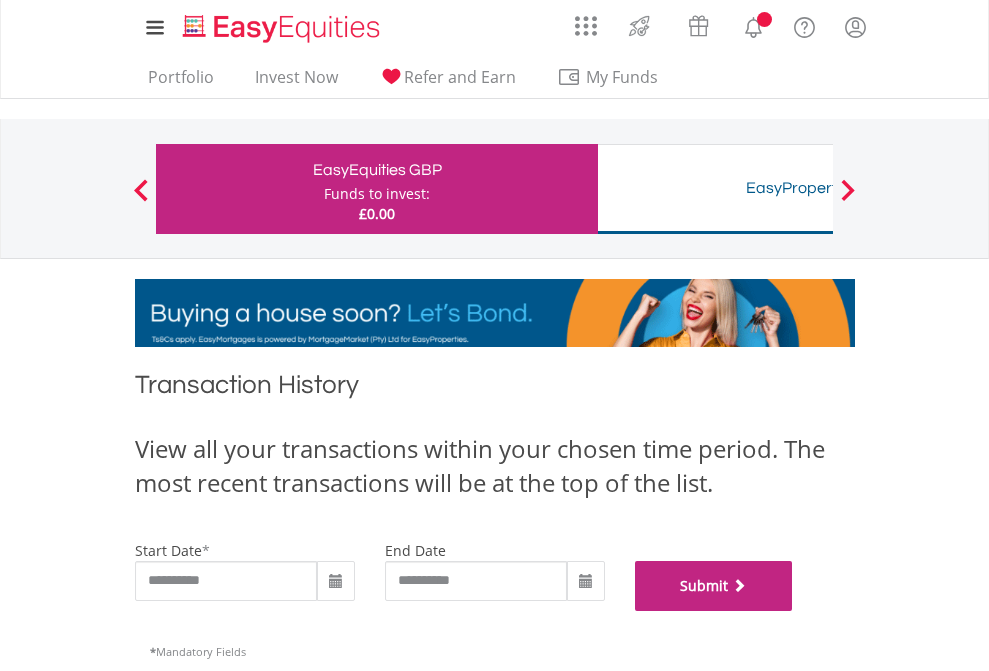 click on "Submit" at bounding box center [714, 586] 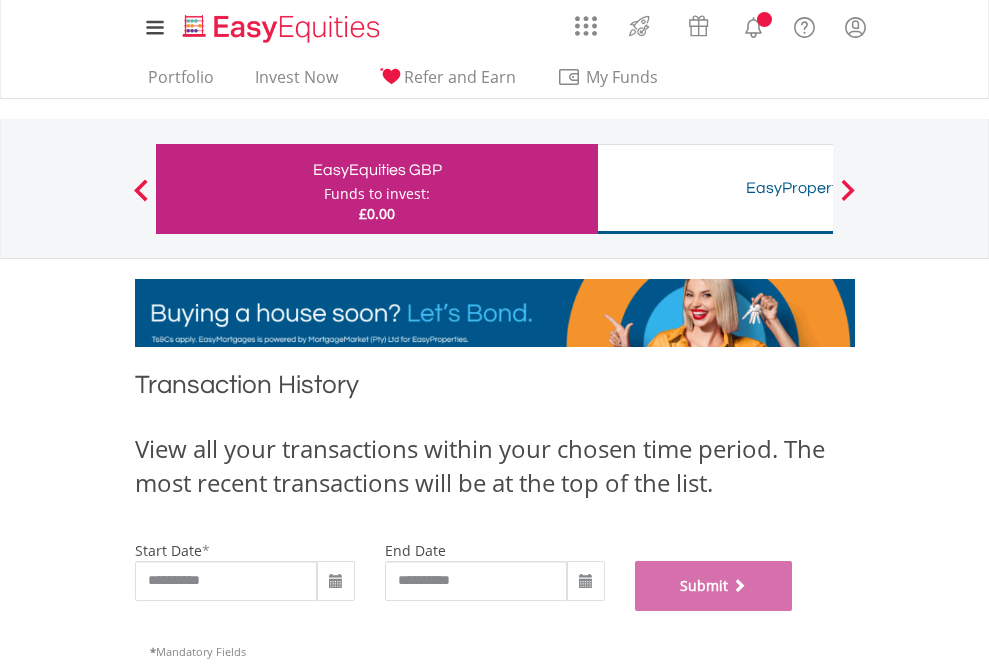 scroll, scrollTop: 811, scrollLeft: 0, axis: vertical 